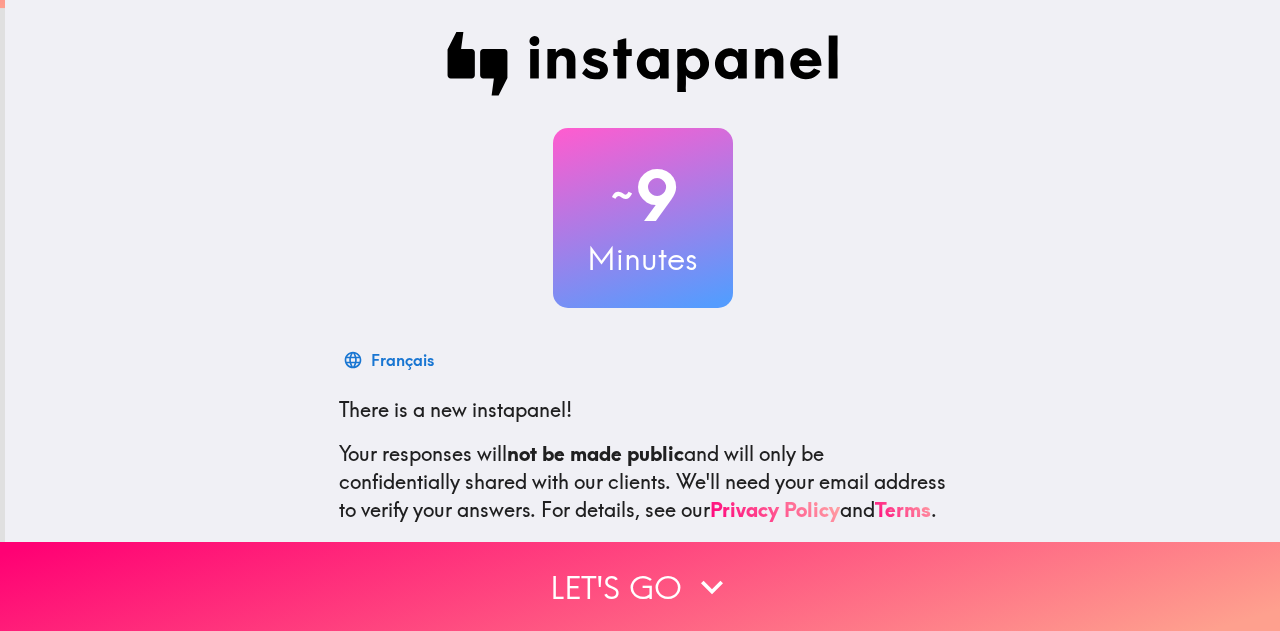 scroll, scrollTop: 0, scrollLeft: 0, axis: both 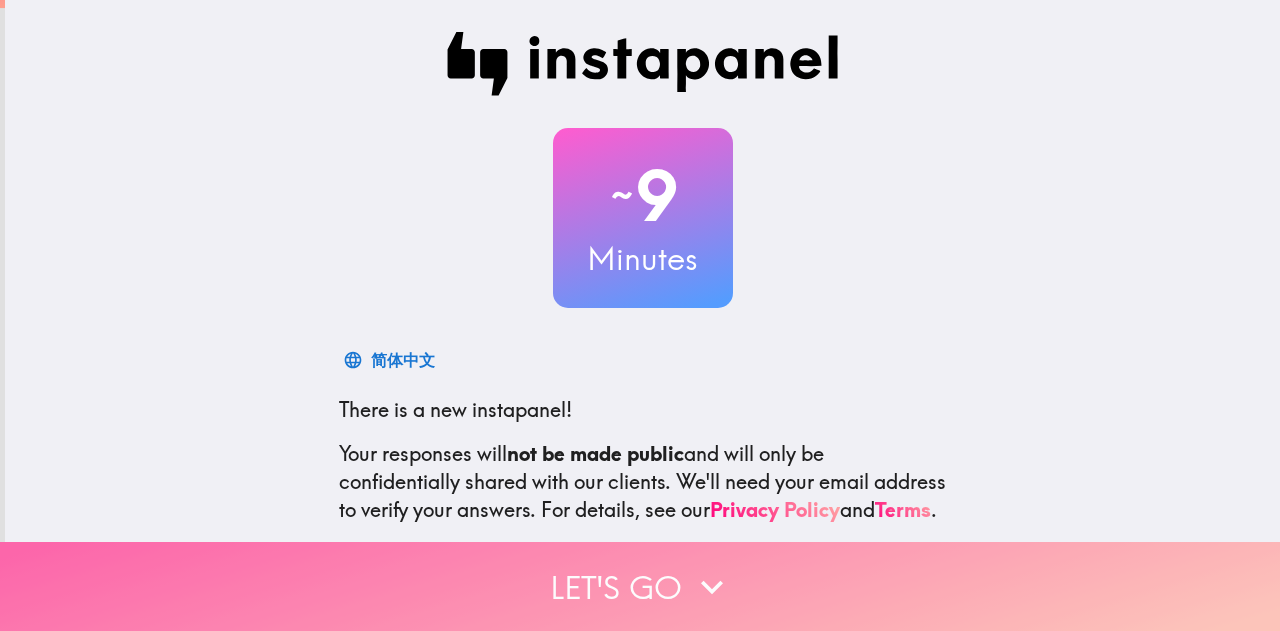 click on "Let's go" at bounding box center (640, 586) 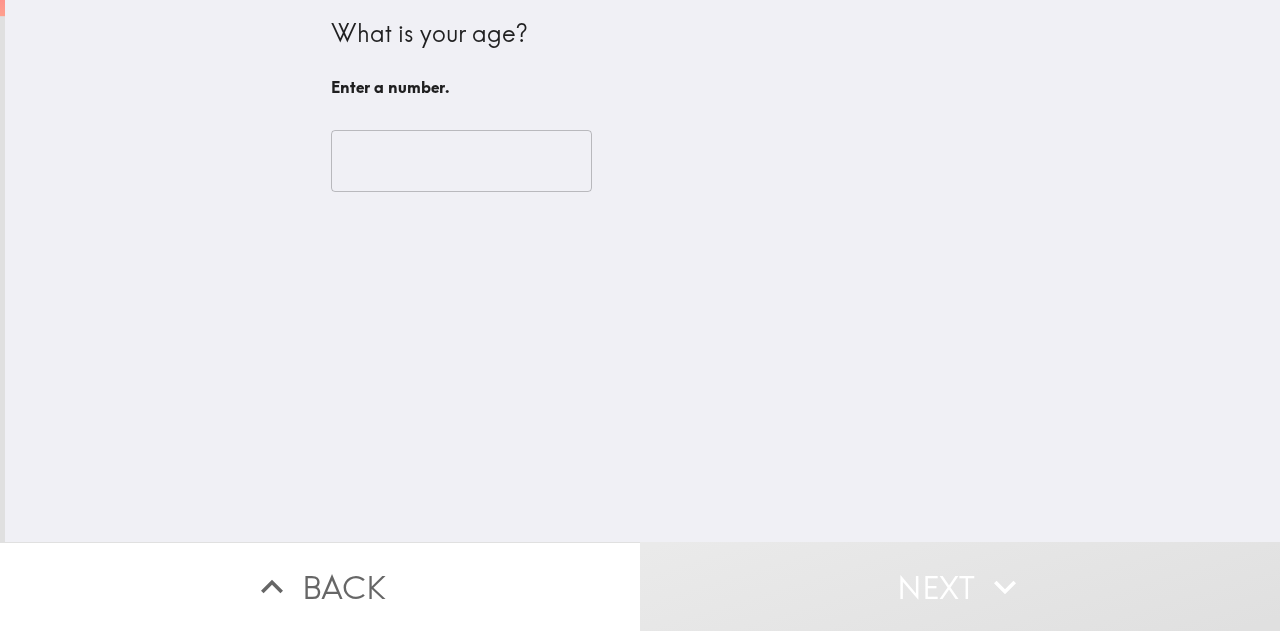 click at bounding box center [461, 161] 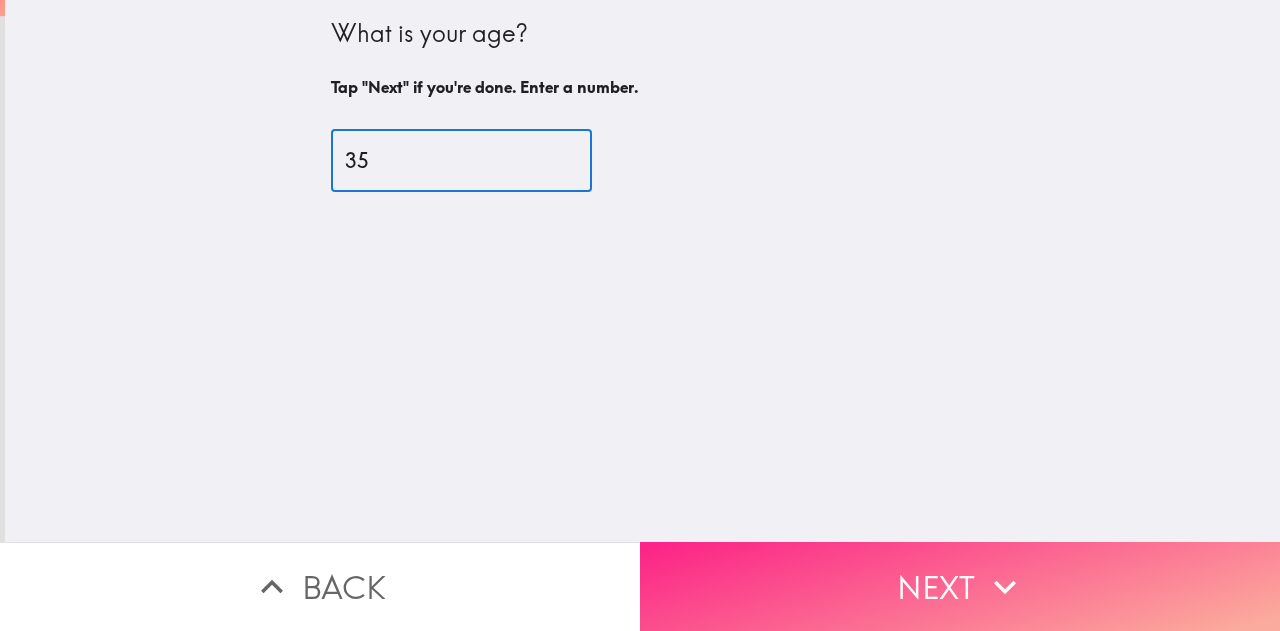 type on "35" 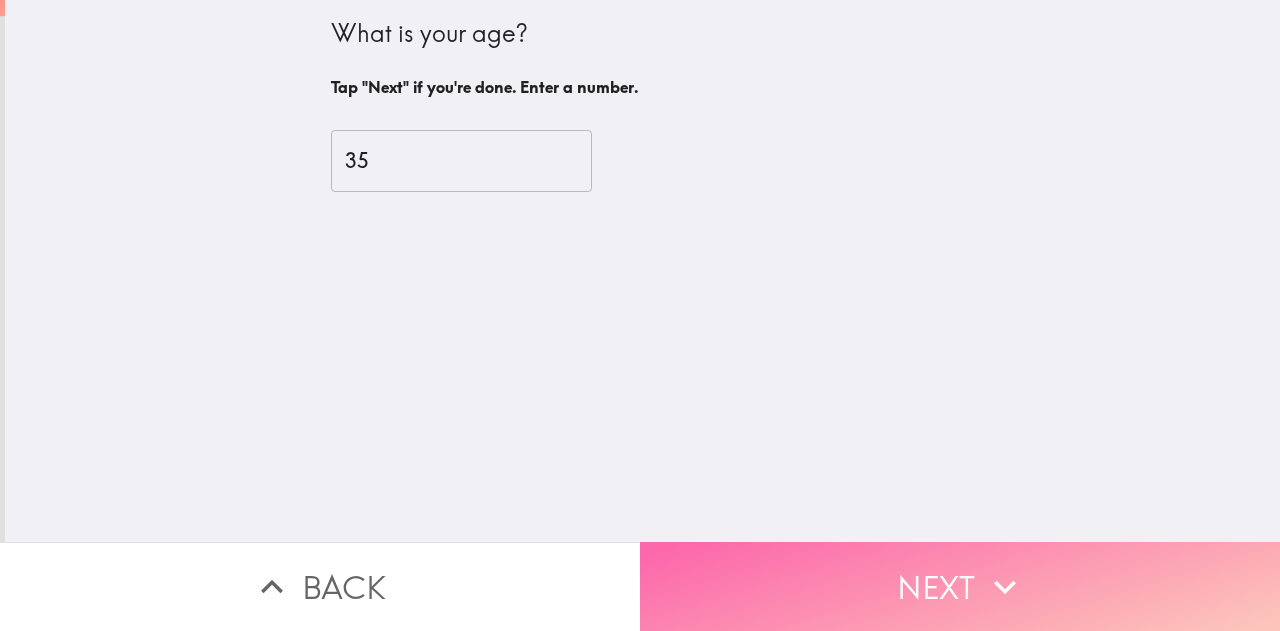 click on "Next" at bounding box center [960, 586] 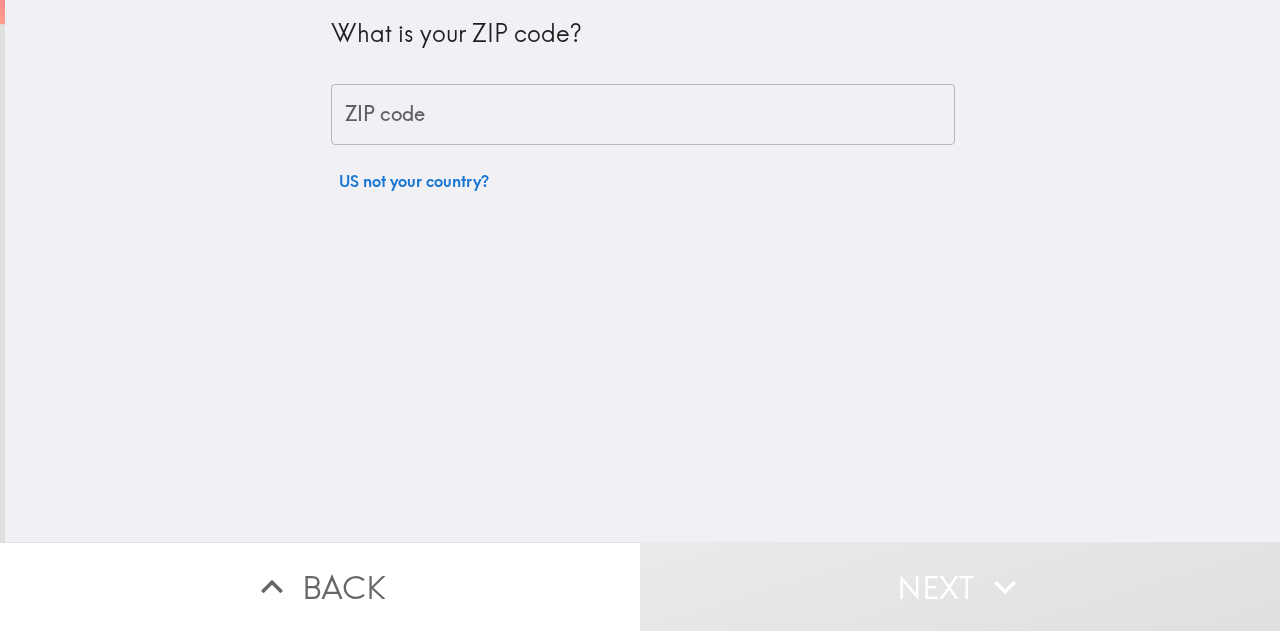 click on "ZIP code" at bounding box center (643, 115) 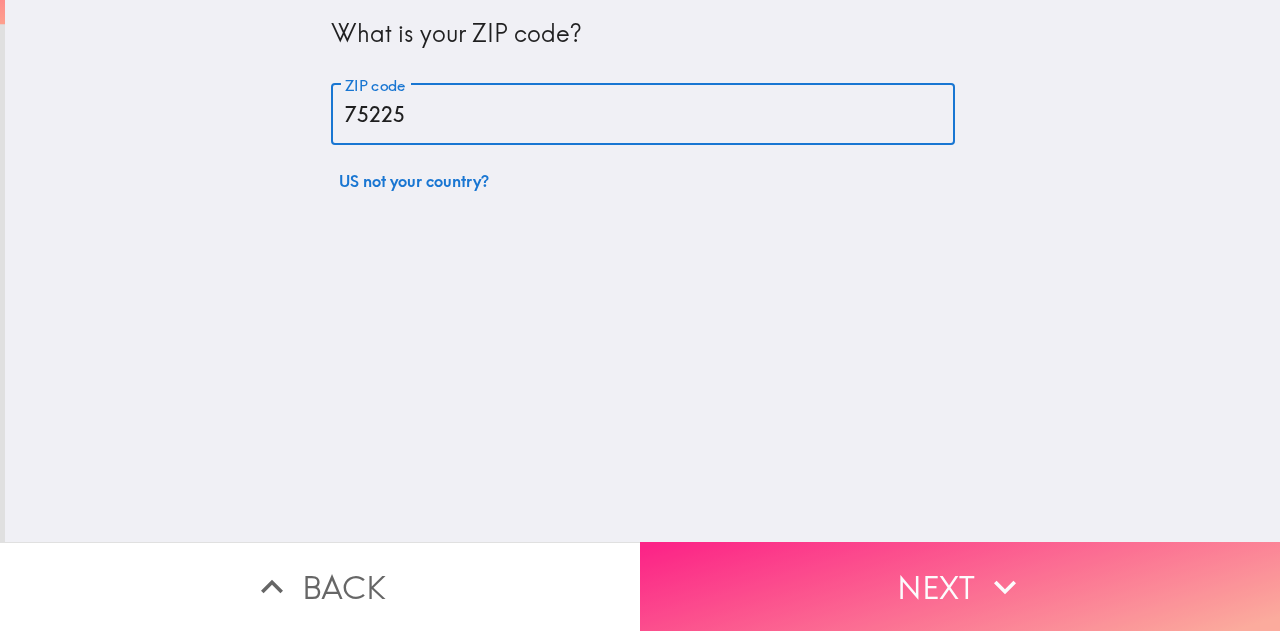 type on "75225" 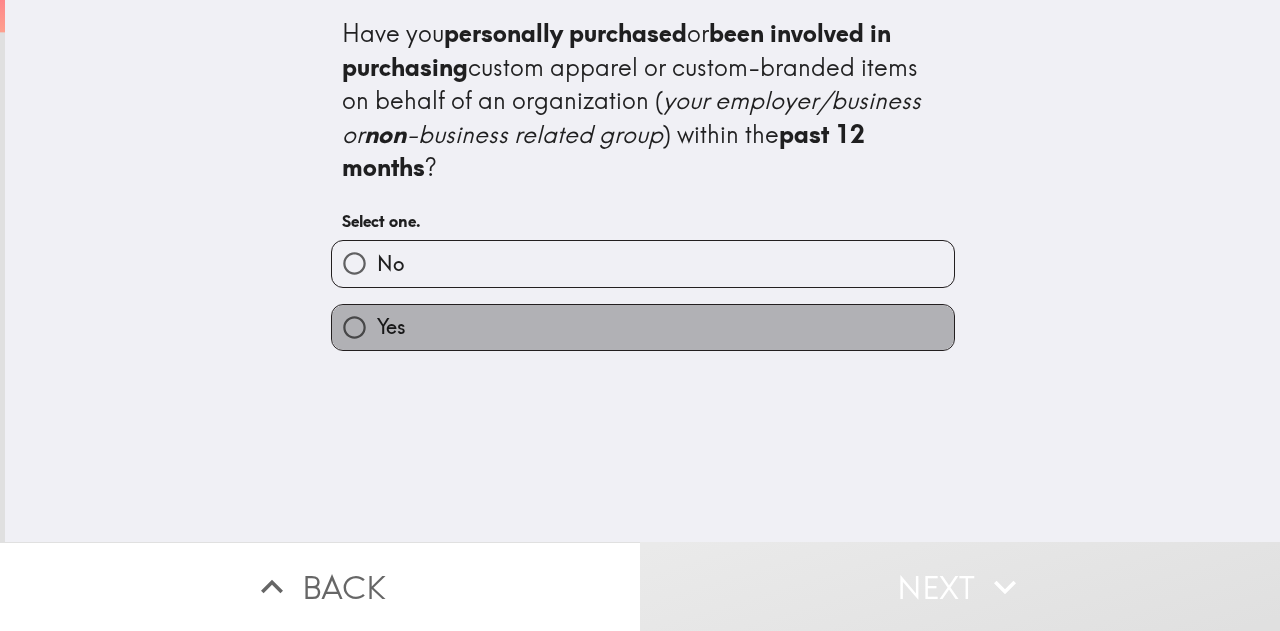 click on "Yes" at bounding box center [643, 327] 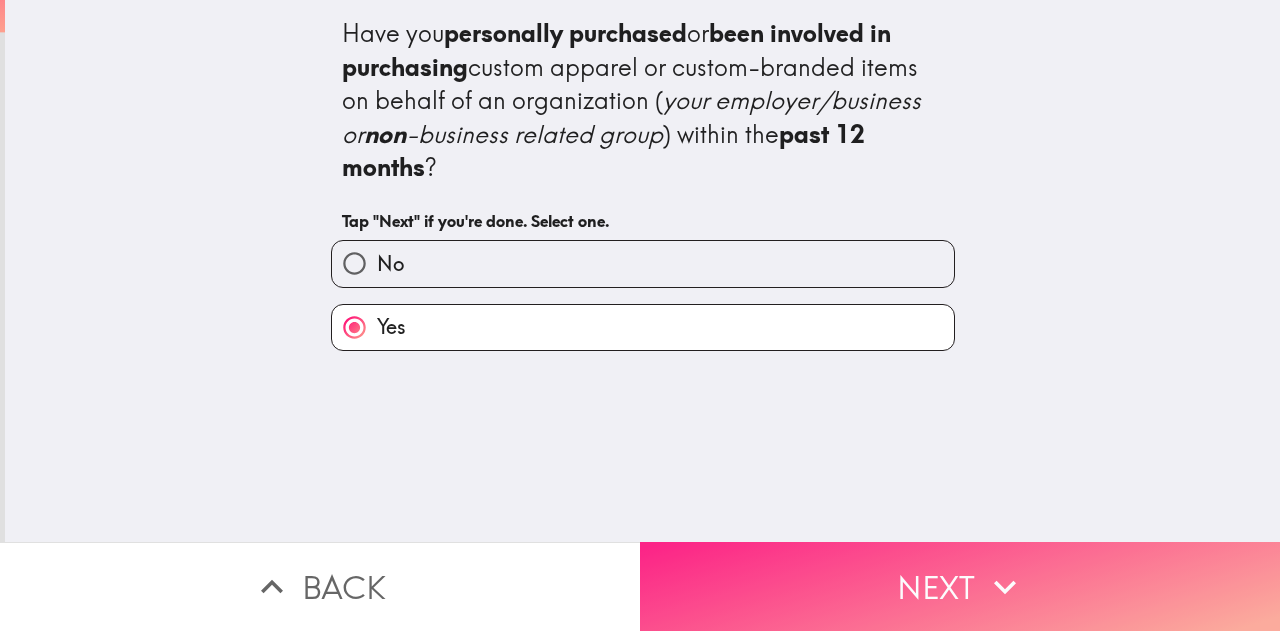 click on "Next" at bounding box center (960, 586) 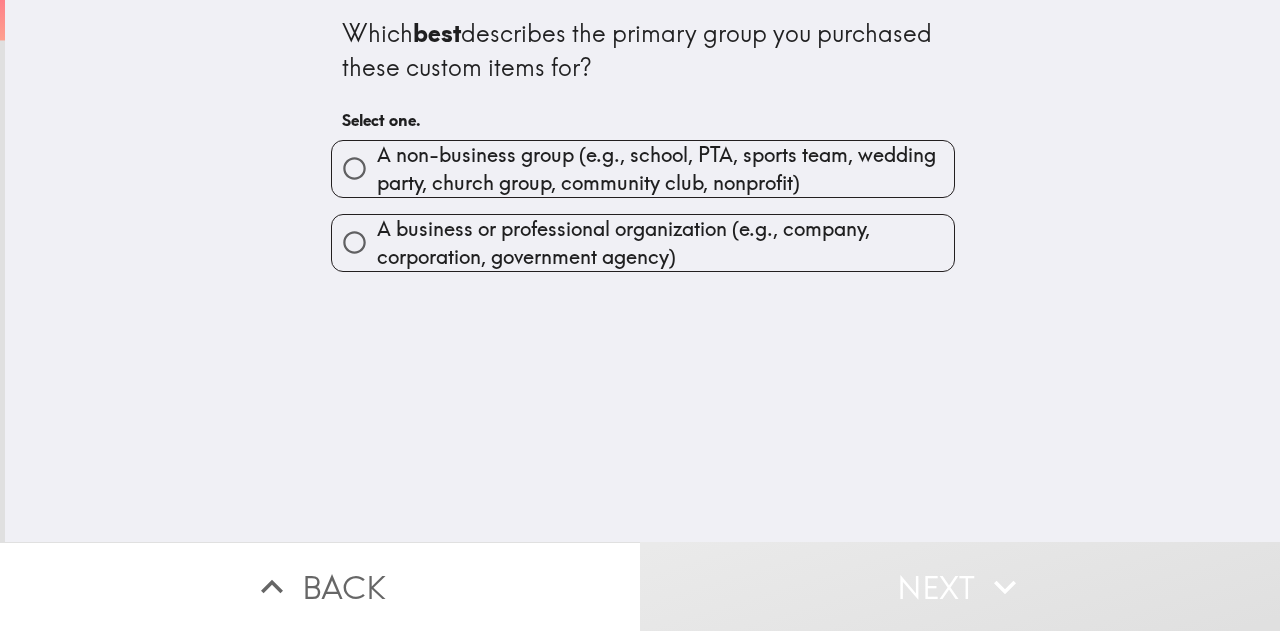 click on "A business or professional organization (e.g., company, corporation, government agency)" at bounding box center (665, 243) 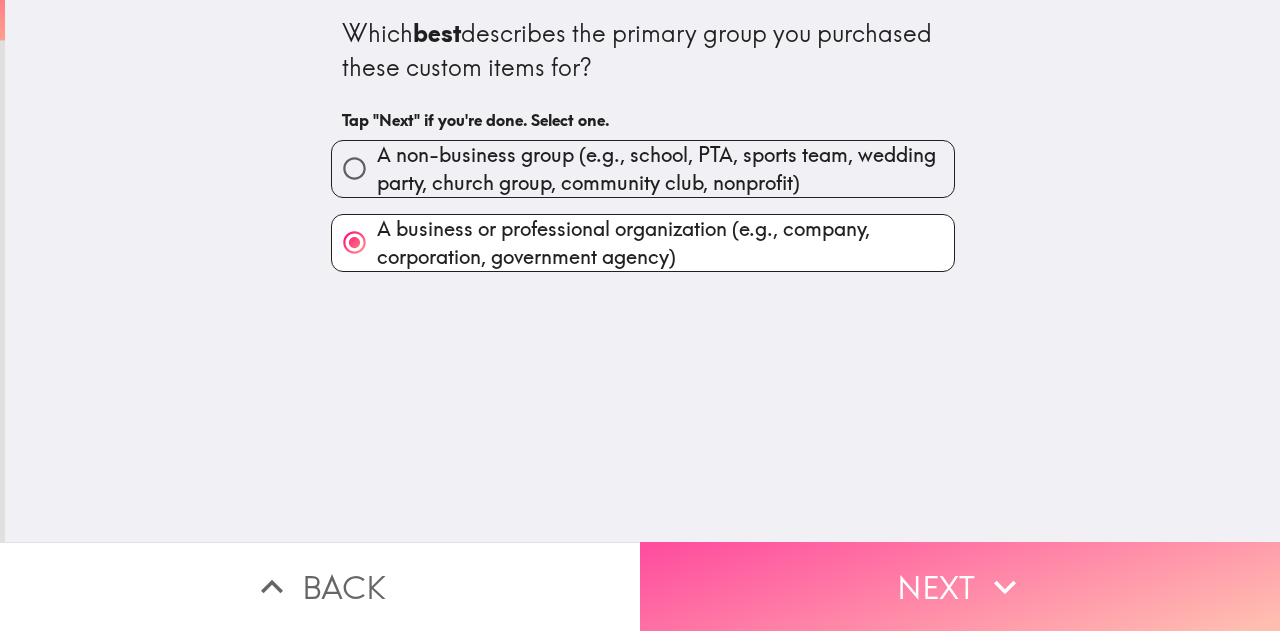 drag, startPoint x: 808, startPoint y: 569, endPoint x: 798, endPoint y: 529, distance: 41.231056 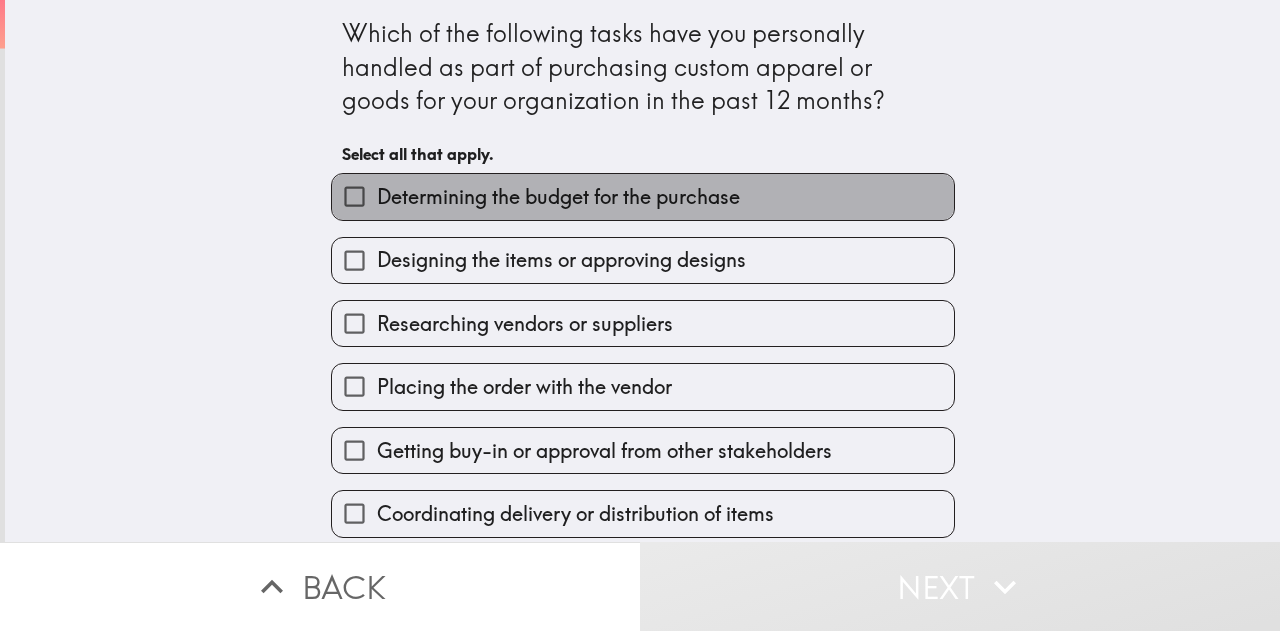 click on "Determining the budget for the purchase" at bounding box center (558, 197) 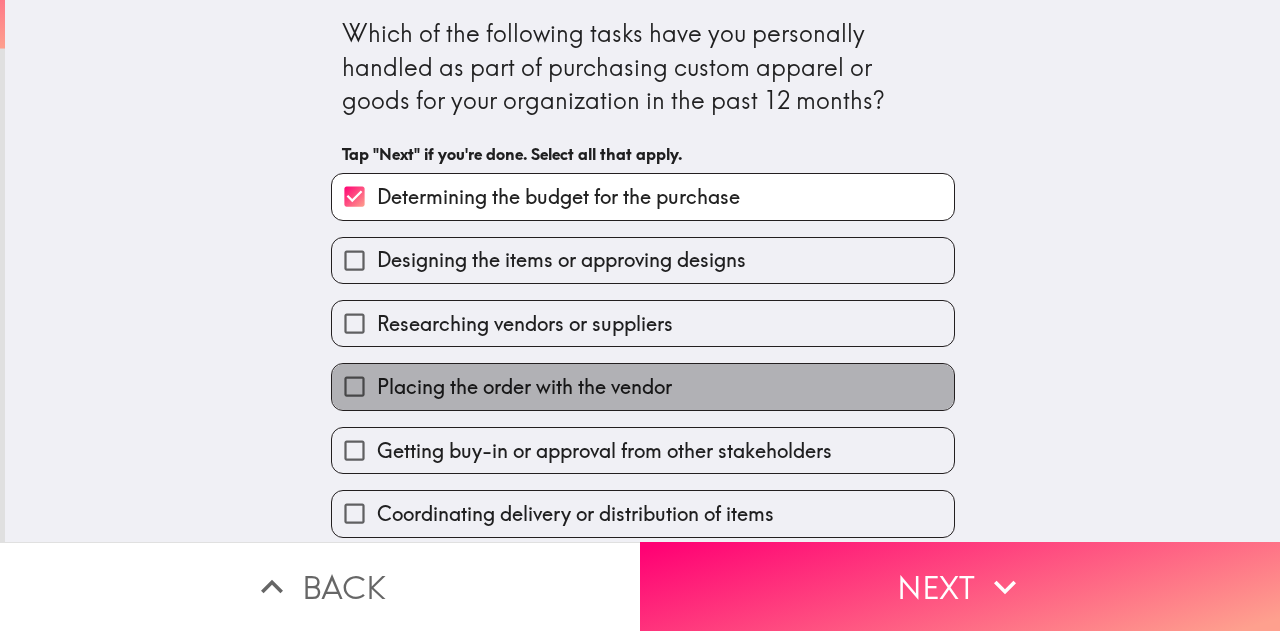 click on "Placing the order with the vendor" at bounding box center [524, 387] 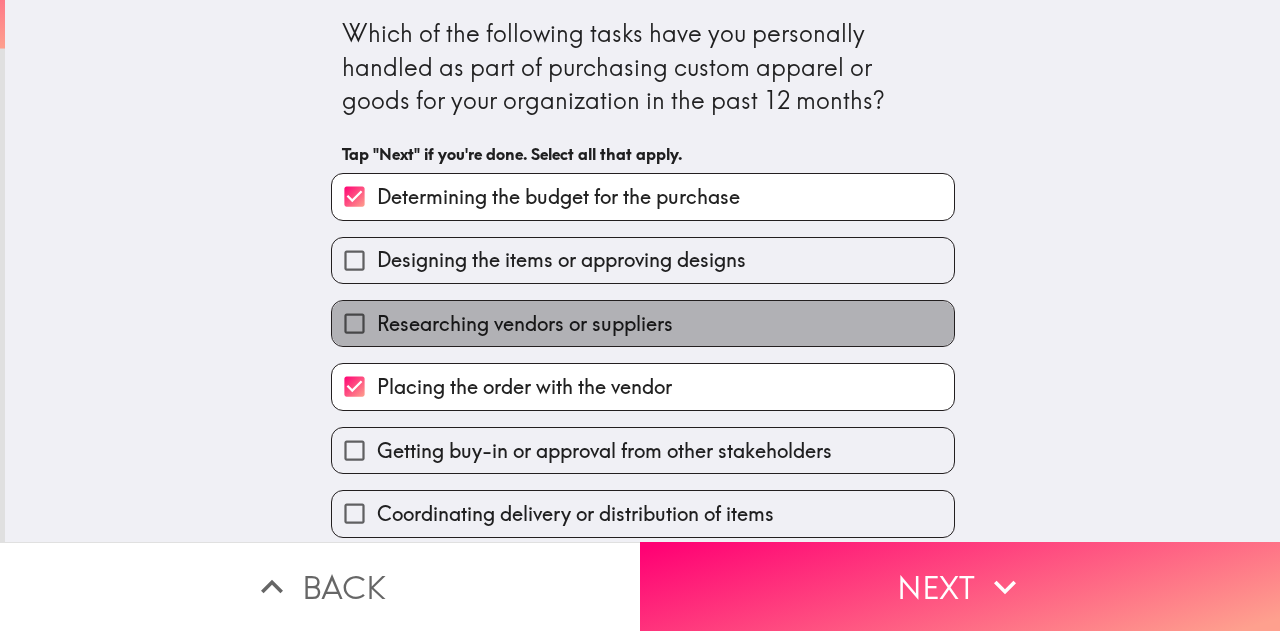 click on "Researching vendors or suppliers" at bounding box center [643, 323] 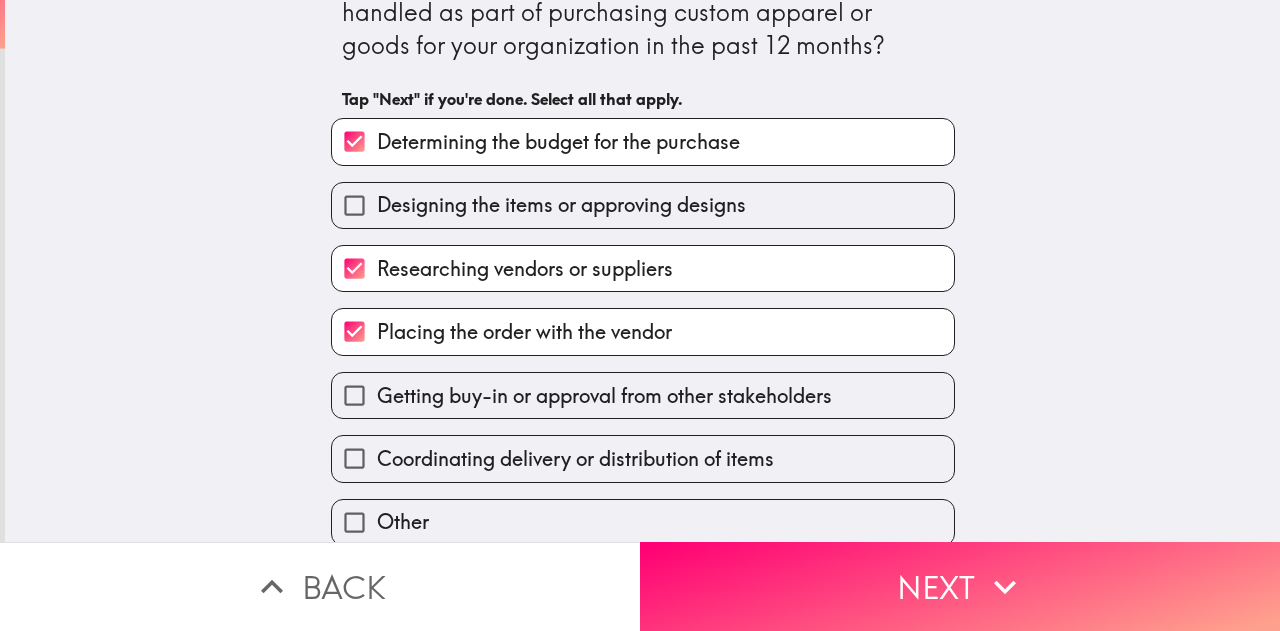 scroll, scrollTop: 148, scrollLeft: 0, axis: vertical 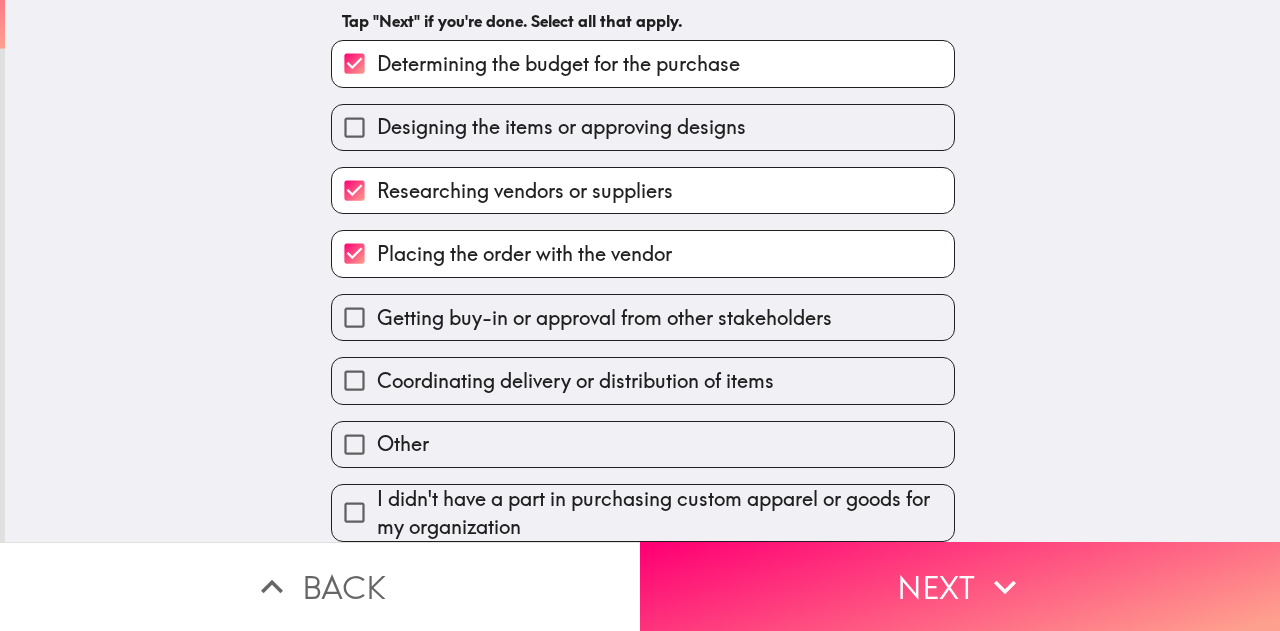 click on "Coordinating delivery or distribution of items" at bounding box center (575, 381) 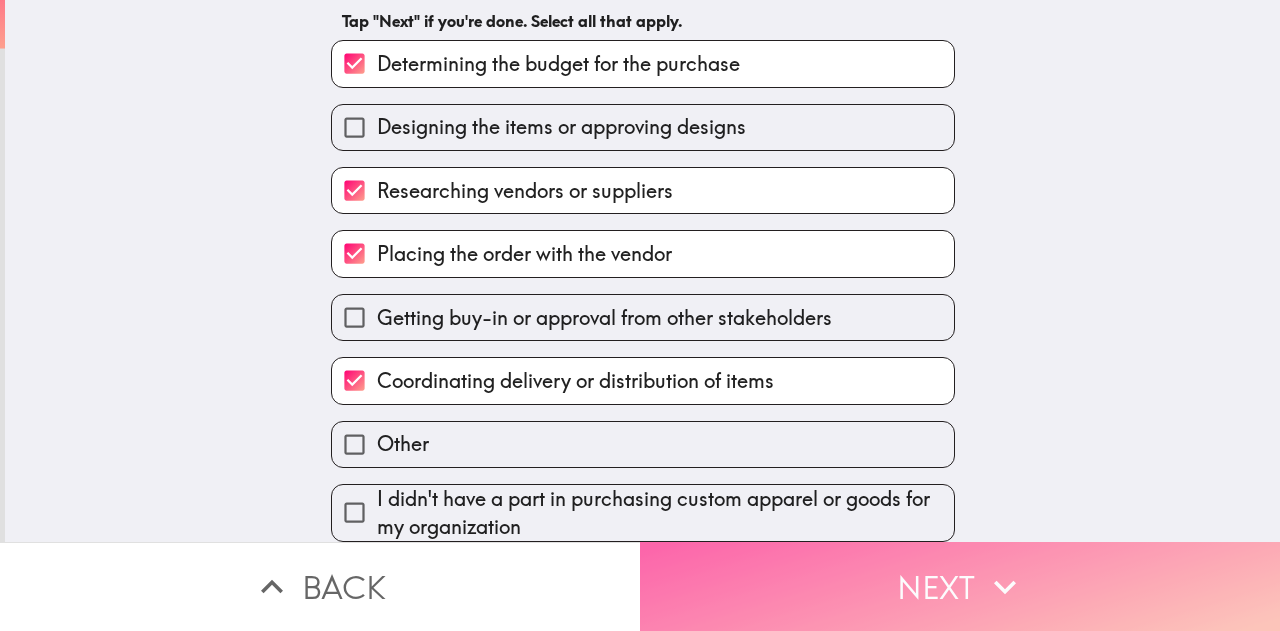 click on "Next" at bounding box center [960, 586] 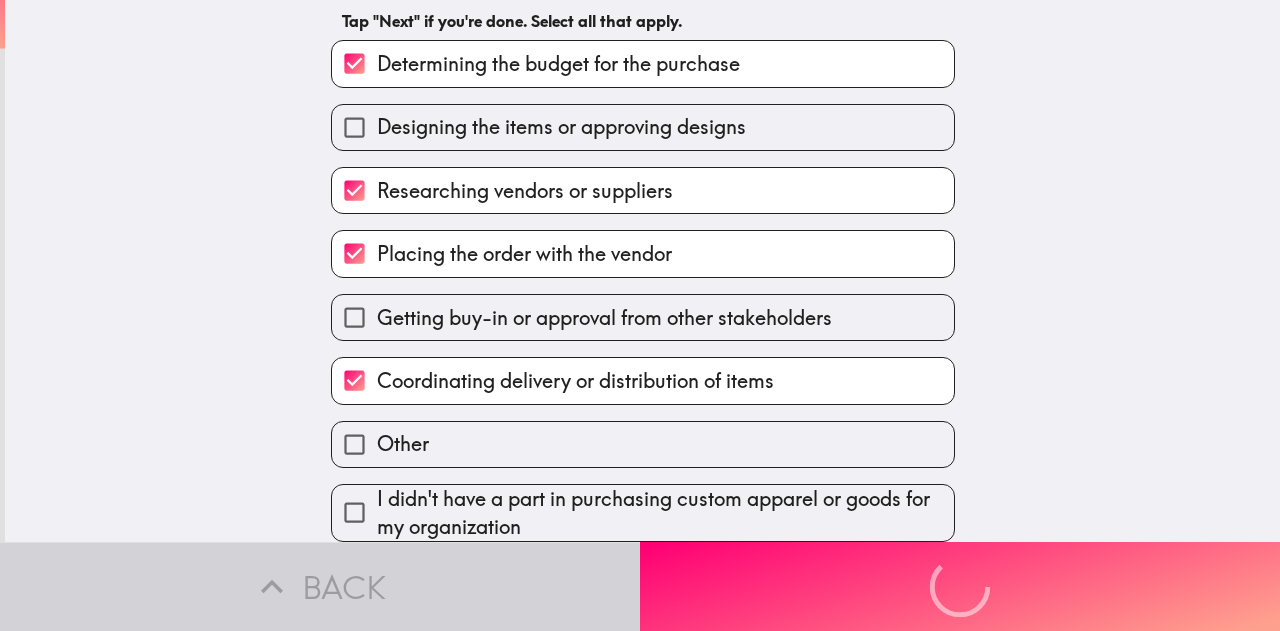 scroll, scrollTop: 0, scrollLeft: 0, axis: both 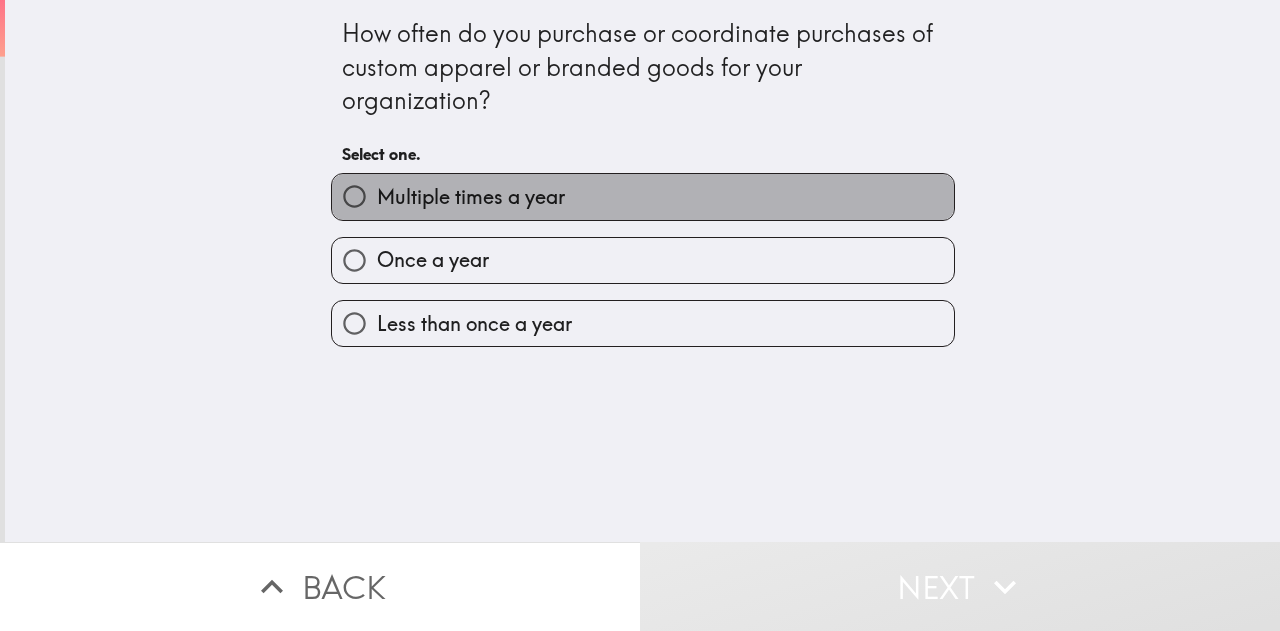 click on "Multiple times a year" at bounding box center [471, 197] 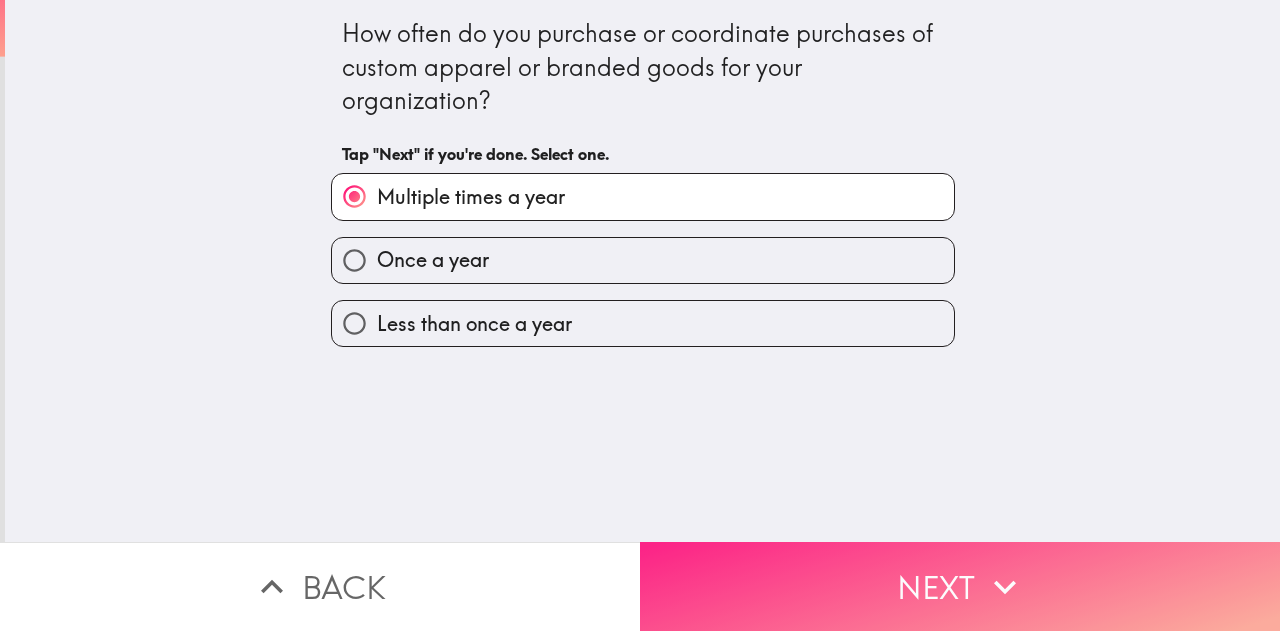 click on "Next" at bounding box center (960, 586) 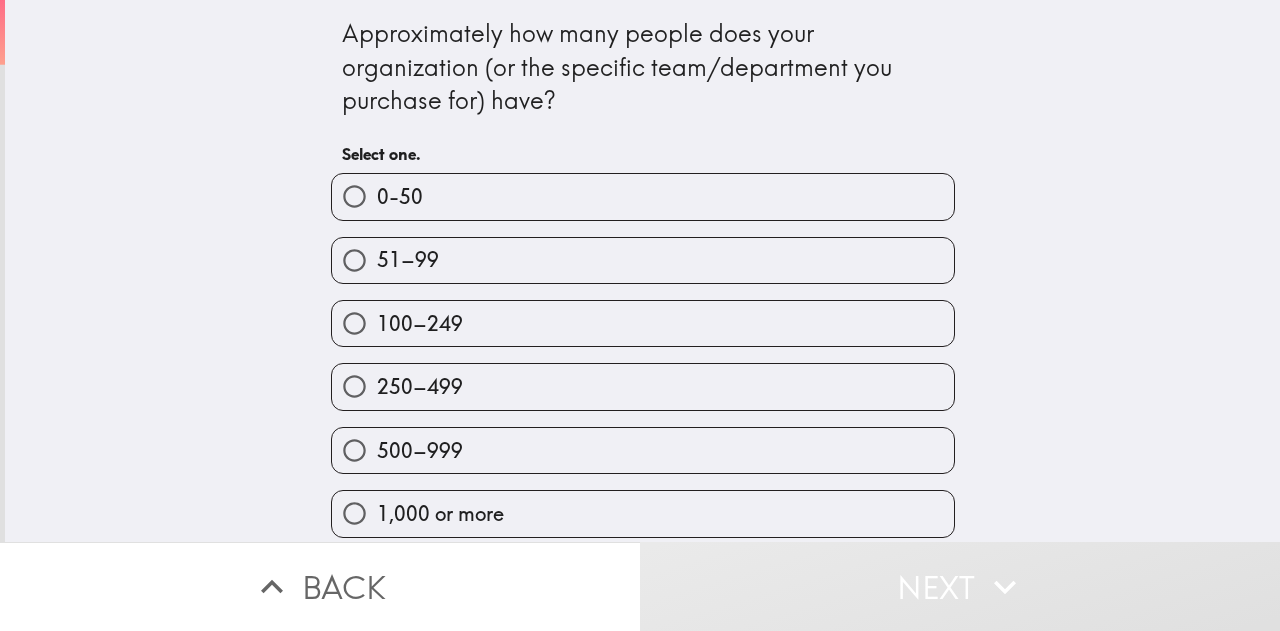 click on "500–999" at bounding box center (643, 450) 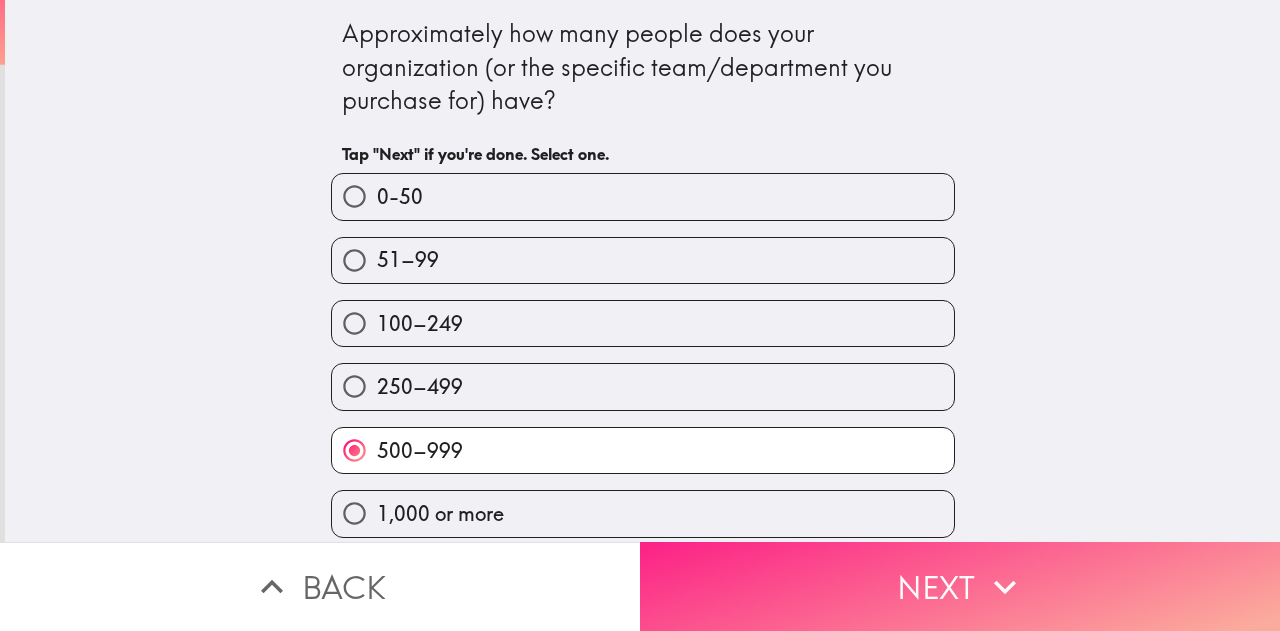 click on "Next" at bounding box center (960, 586) 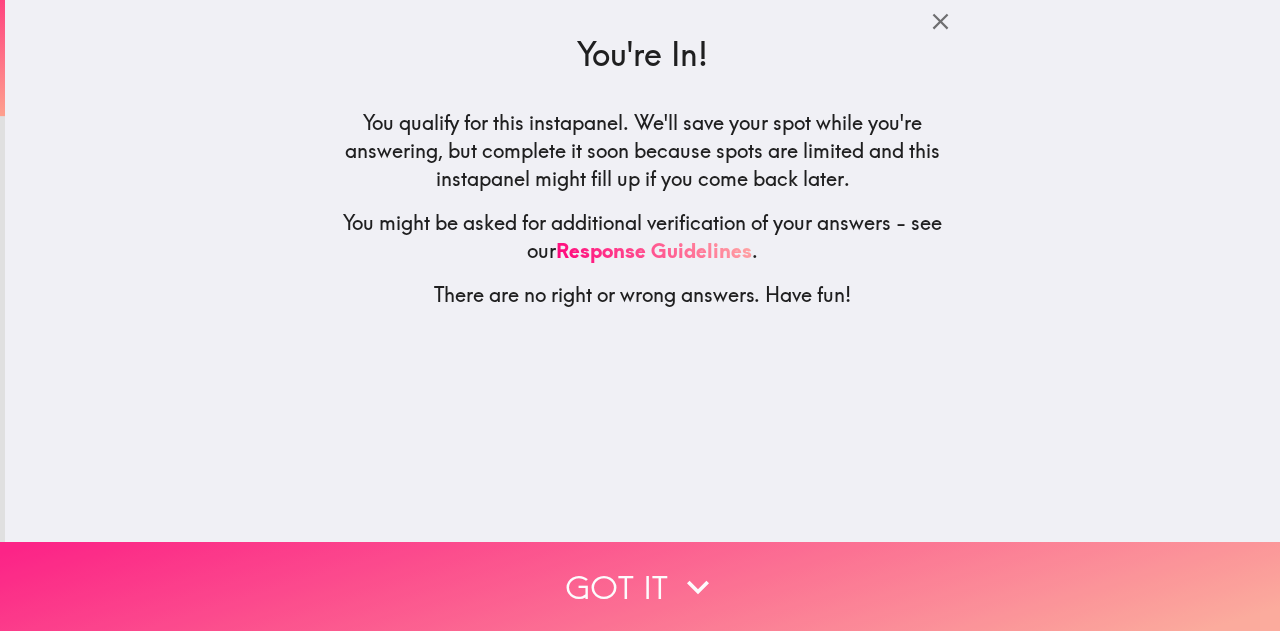 click on "Got it" at bounding box center (640, 586) 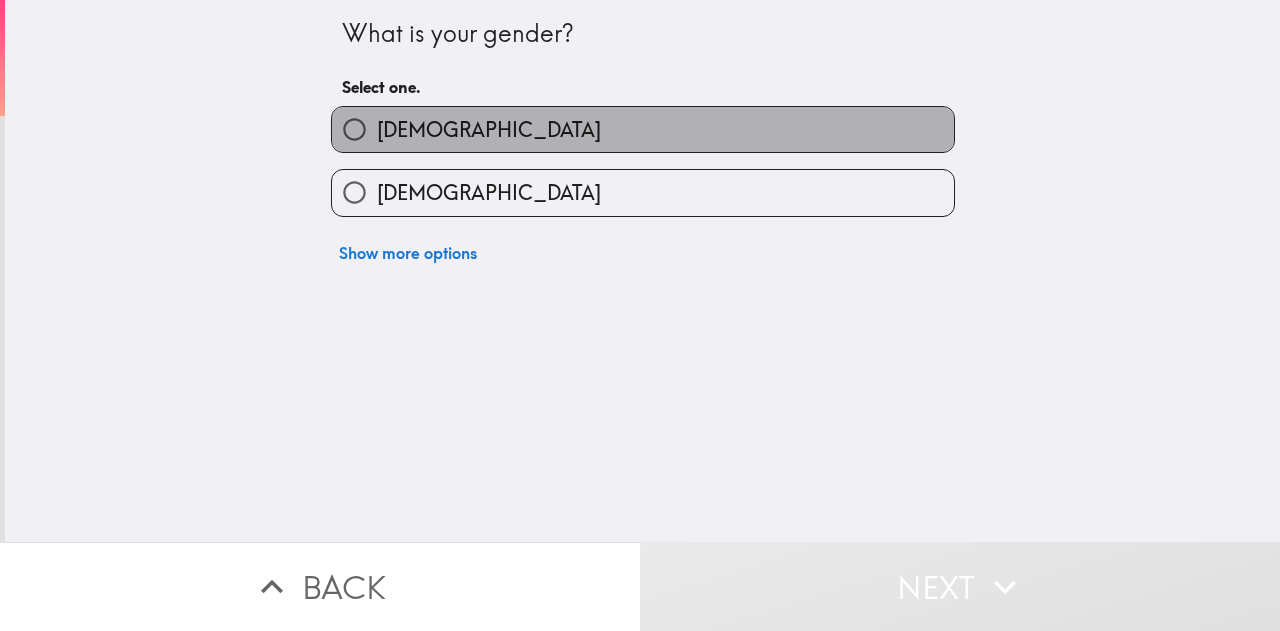 drag, startPoint x: 494, startPoint y: 119, endPoint x: 489, endPoint y: 148, distance: 29.427877 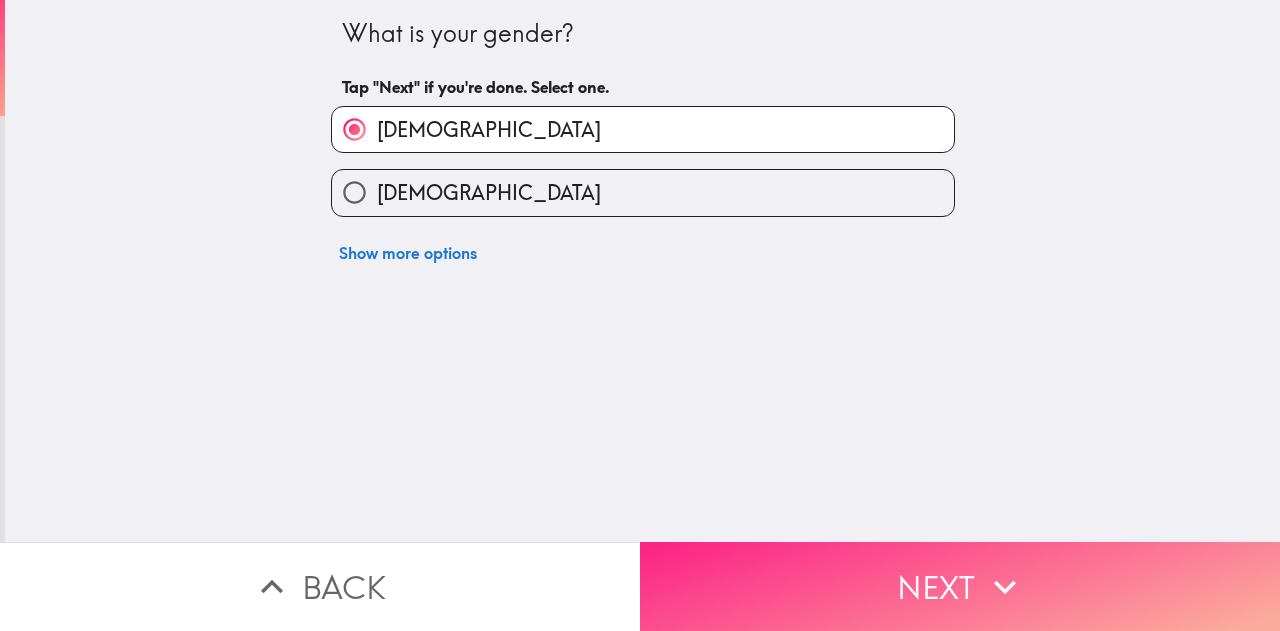 click on "Next" at bounding box center (960, 586) 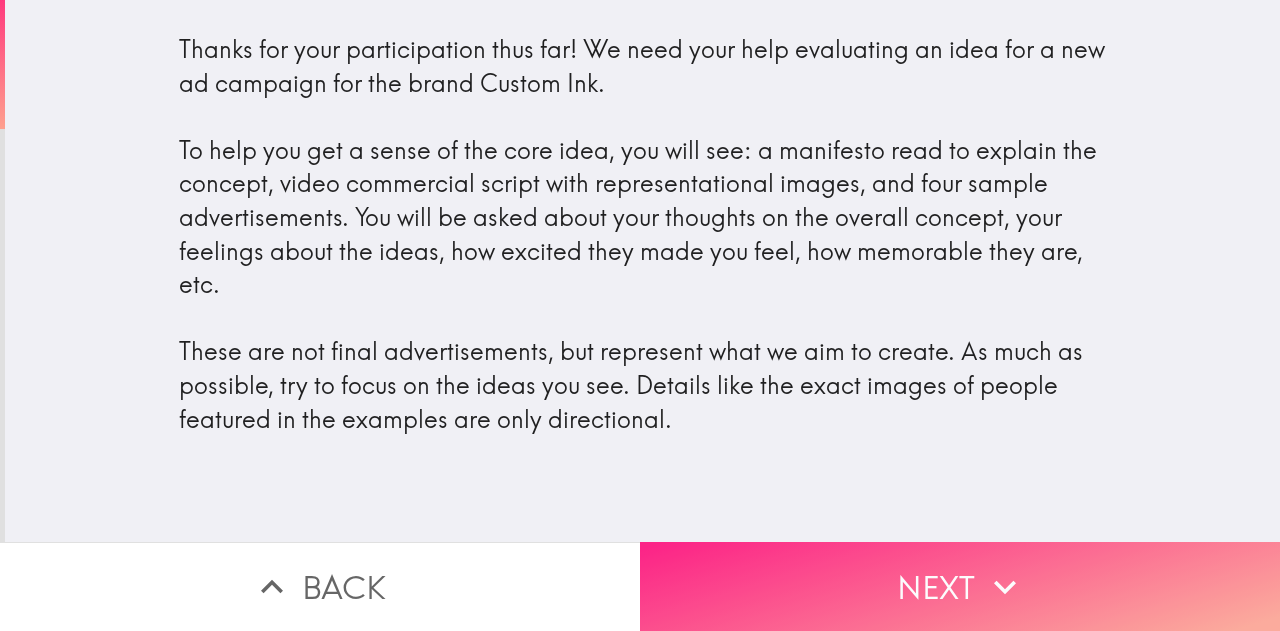 click on "Next" at bounding box center [960, 586] 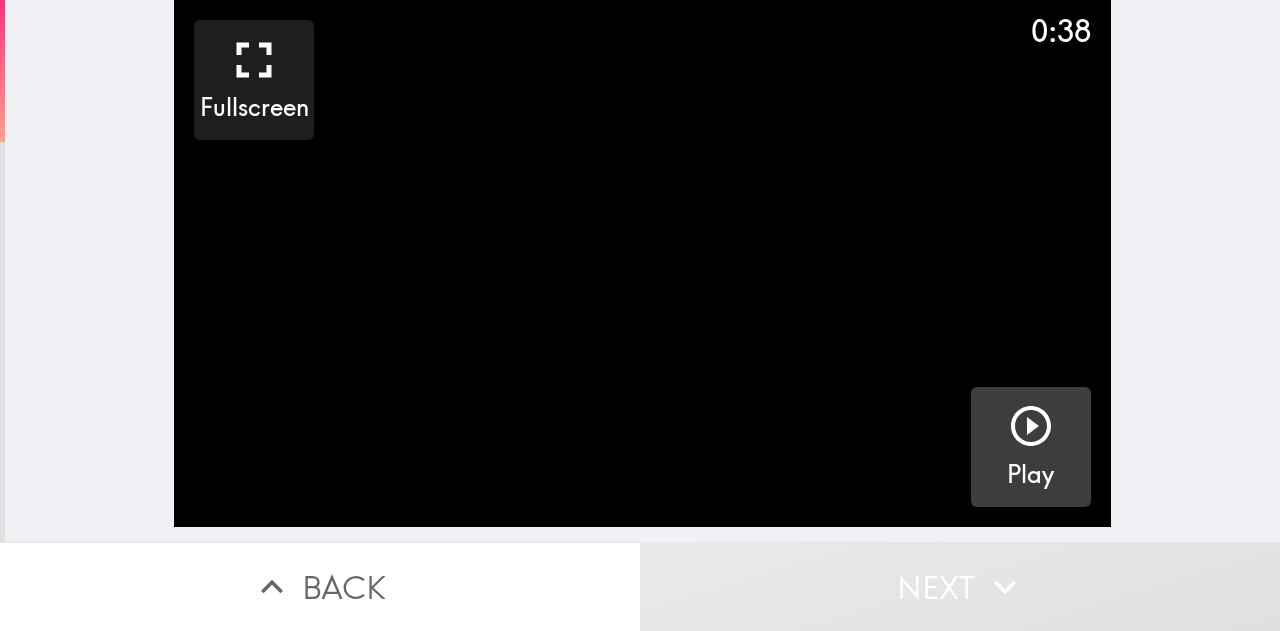 click 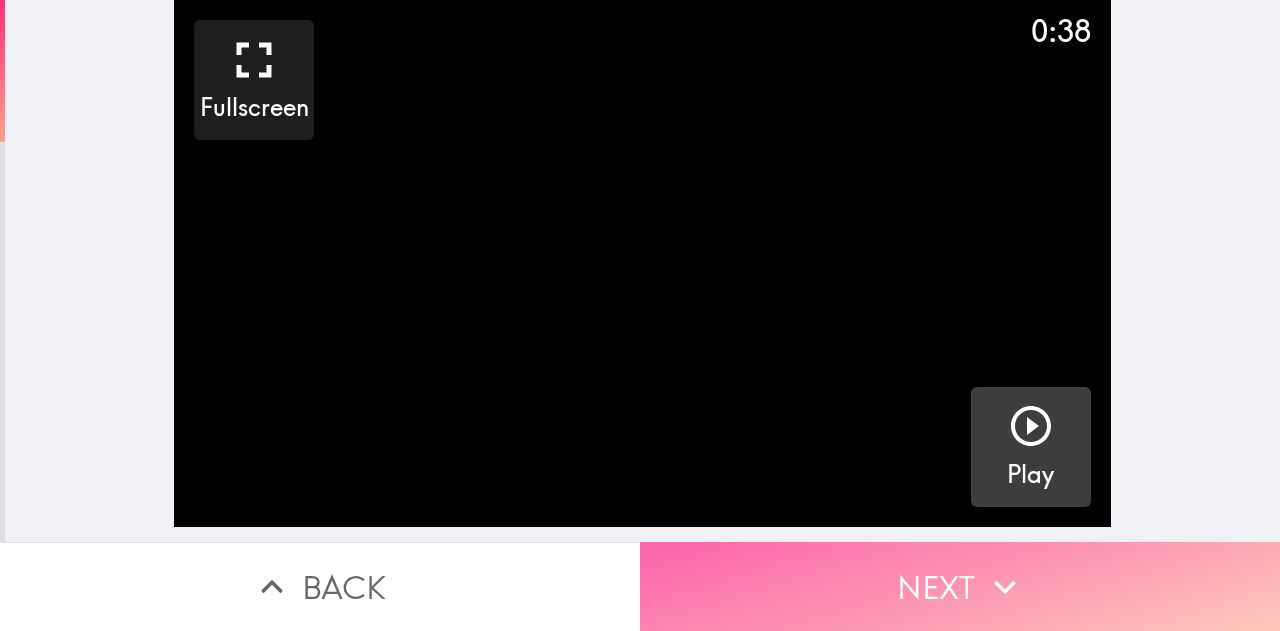 click 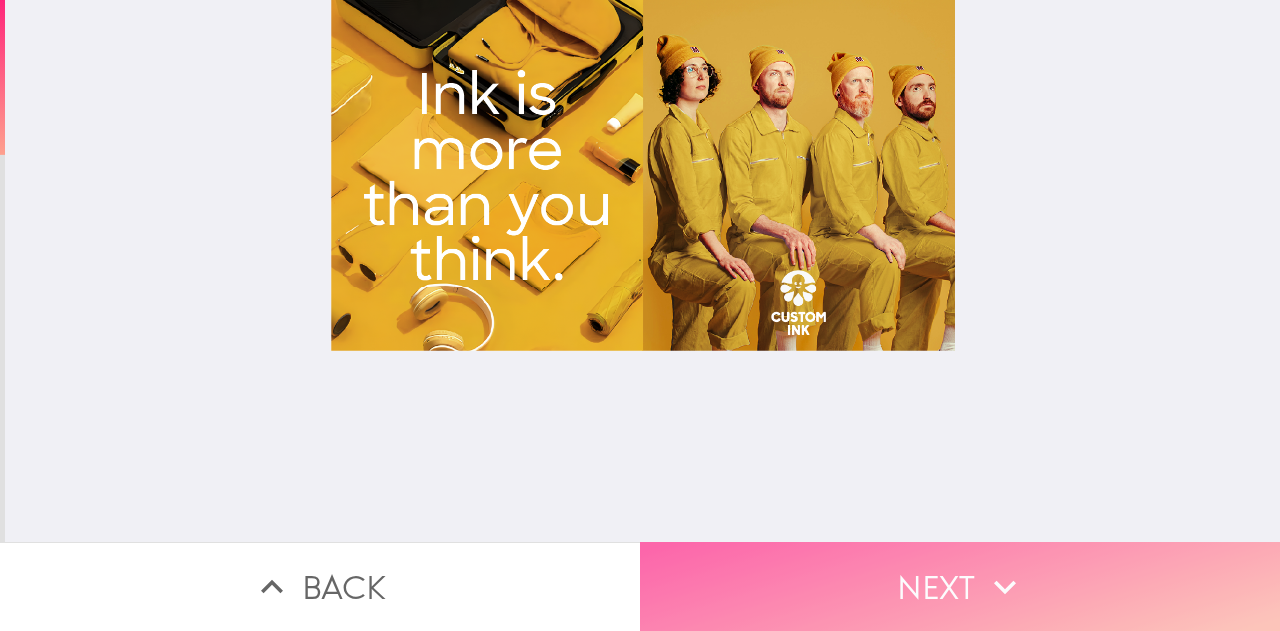 click on "Next" at bounding box center (960, 586) 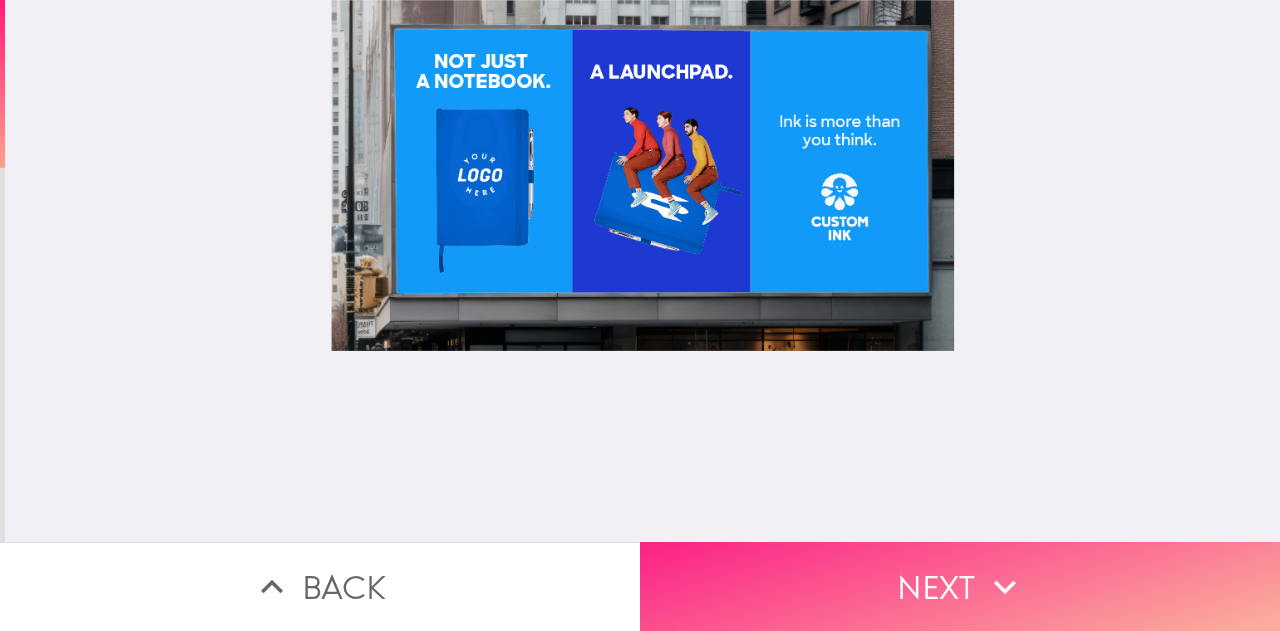 click 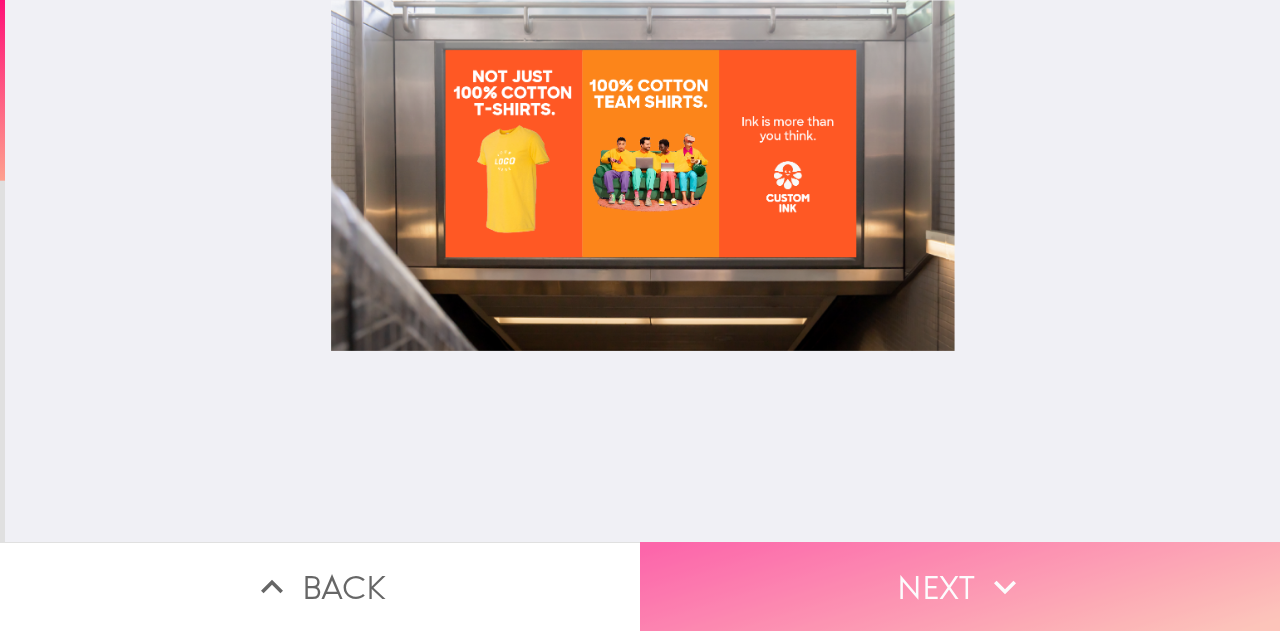 click on "Next" at bounding box center (960, 586) 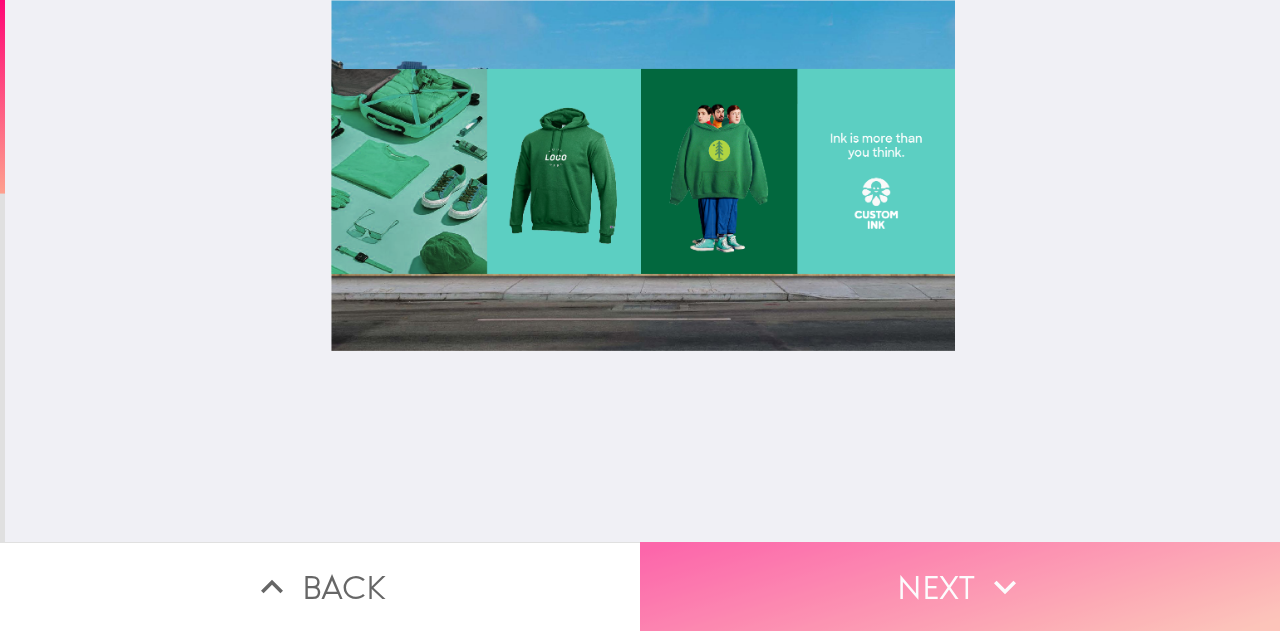 click on "Next" at bounding box center (960, 586) 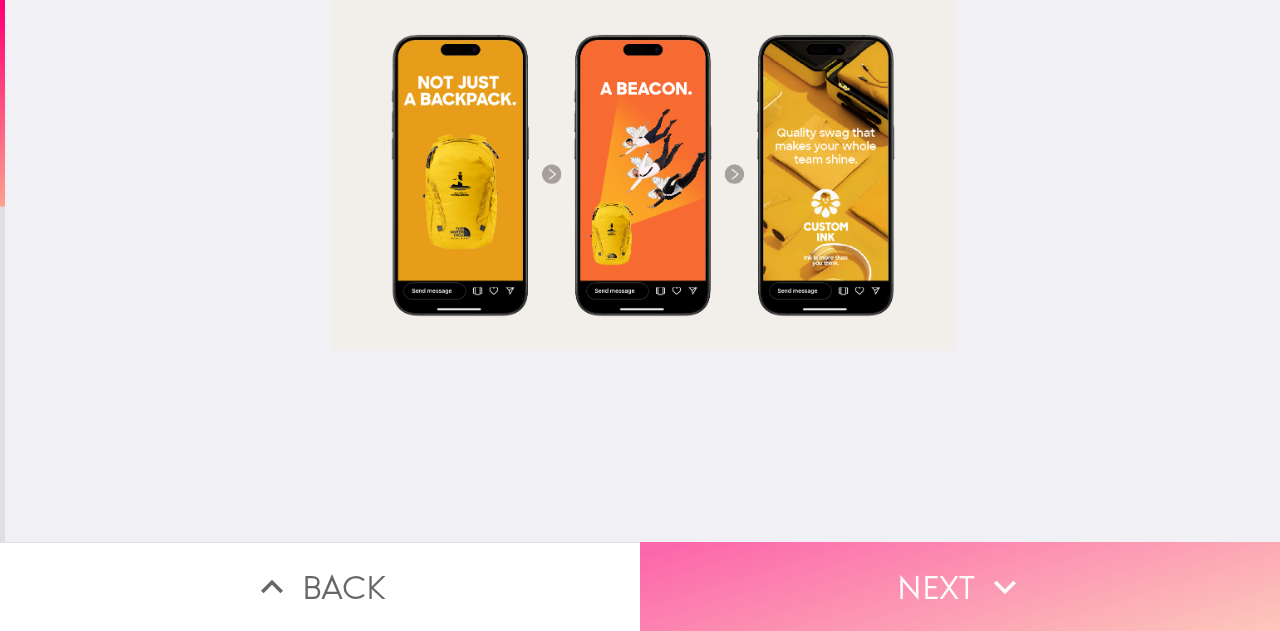 click on "Next" at bounding box center [960, 586] 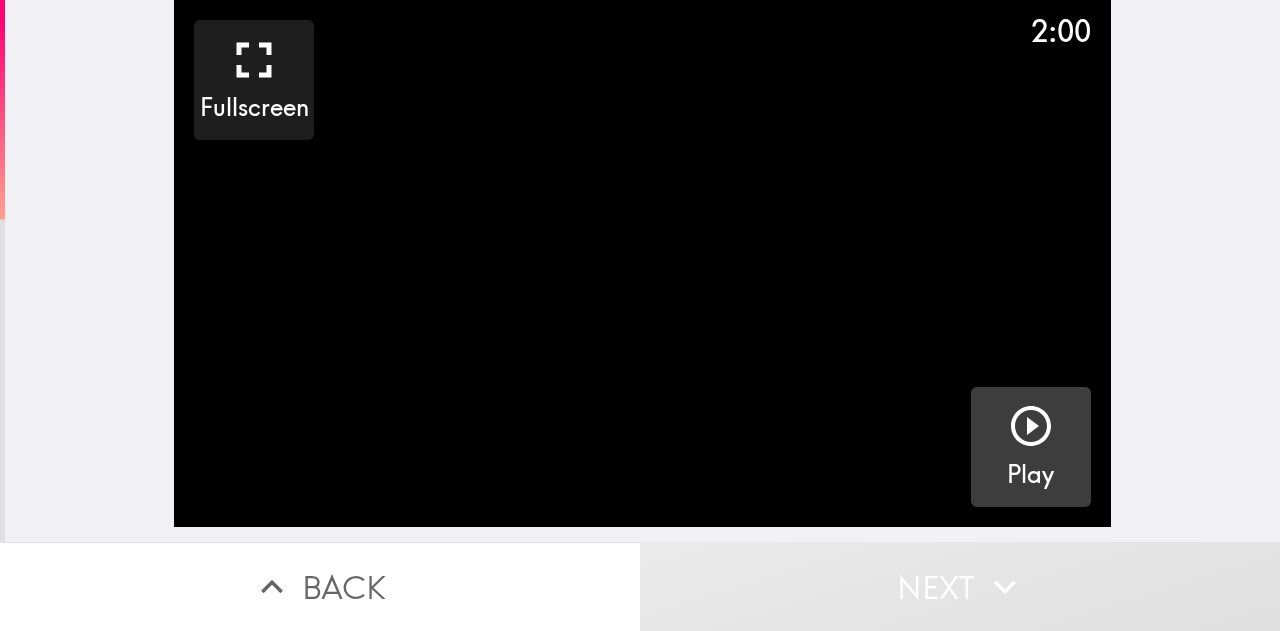 click 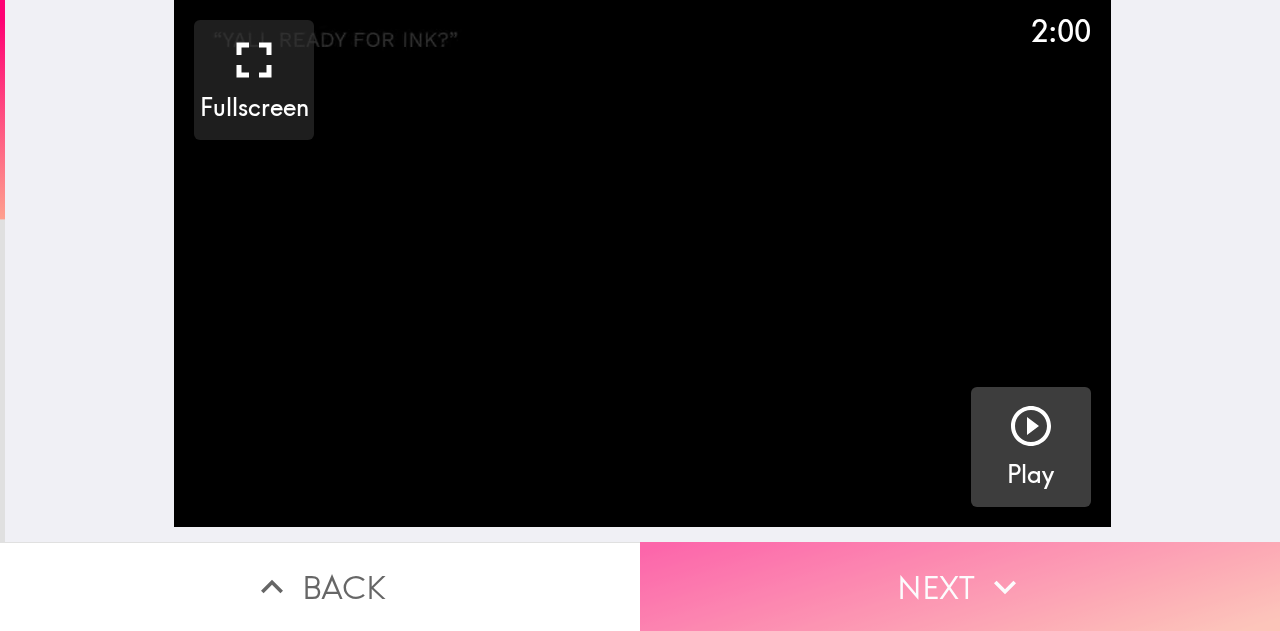 click on "Next" at bounding box center [960, 586] 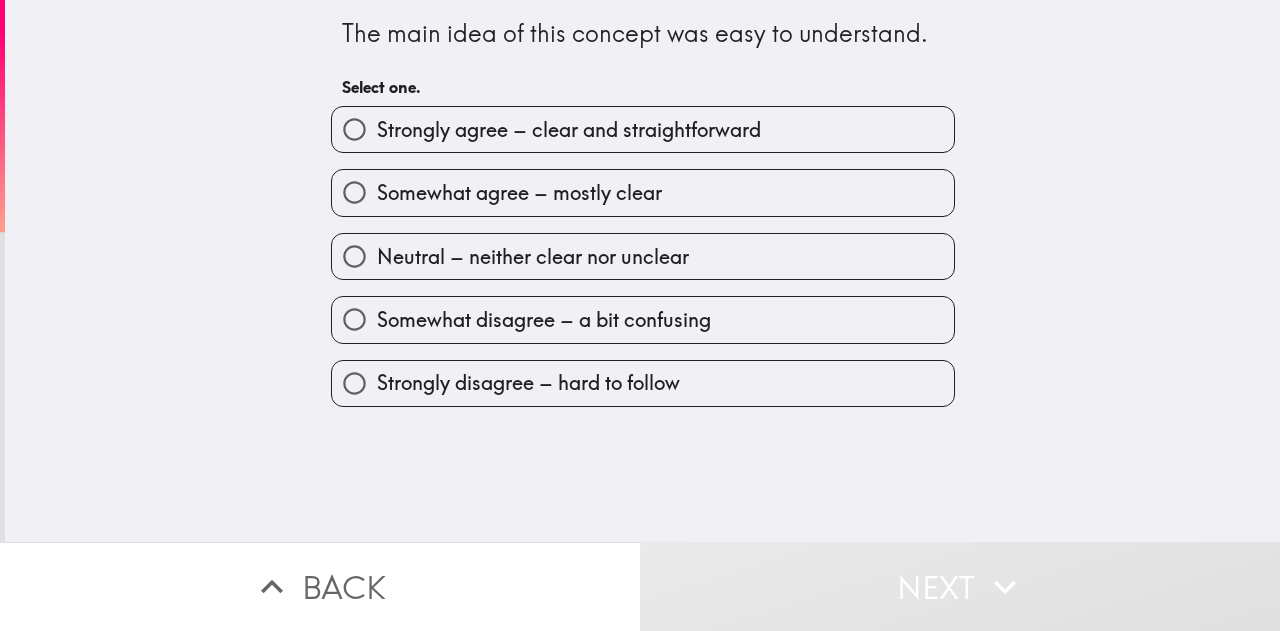 click on "Strongly agree – clear and straightforward" at bounding box center (643, 129) 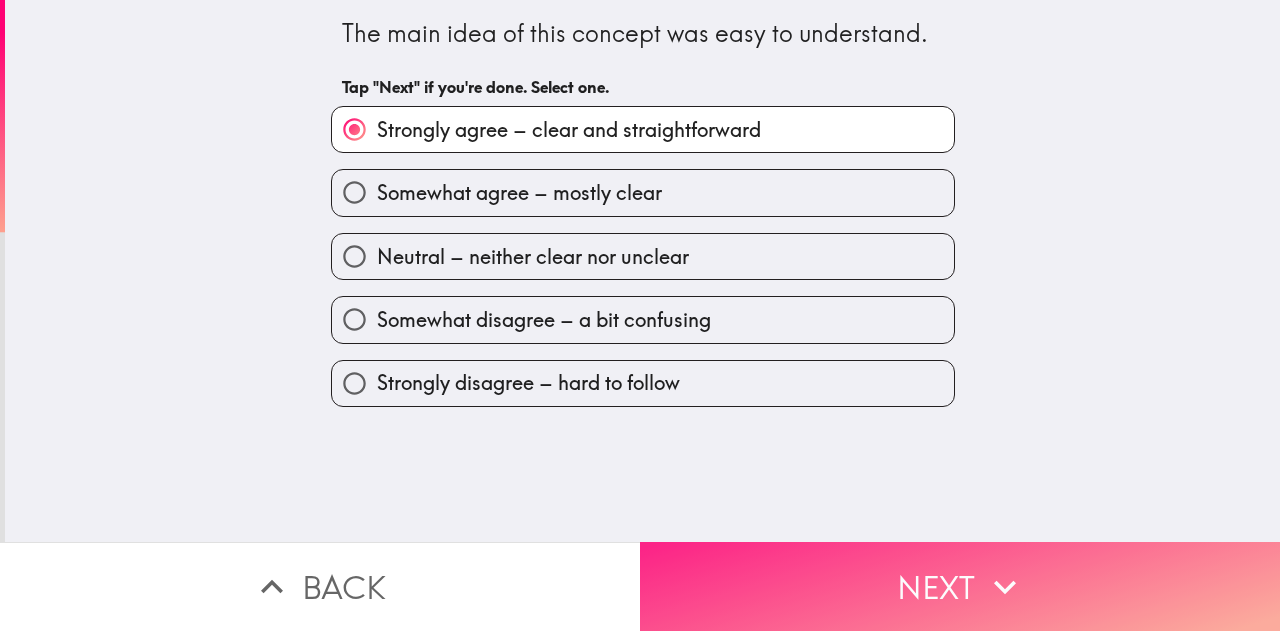 click on "Next" at bounding box center [960, 586] 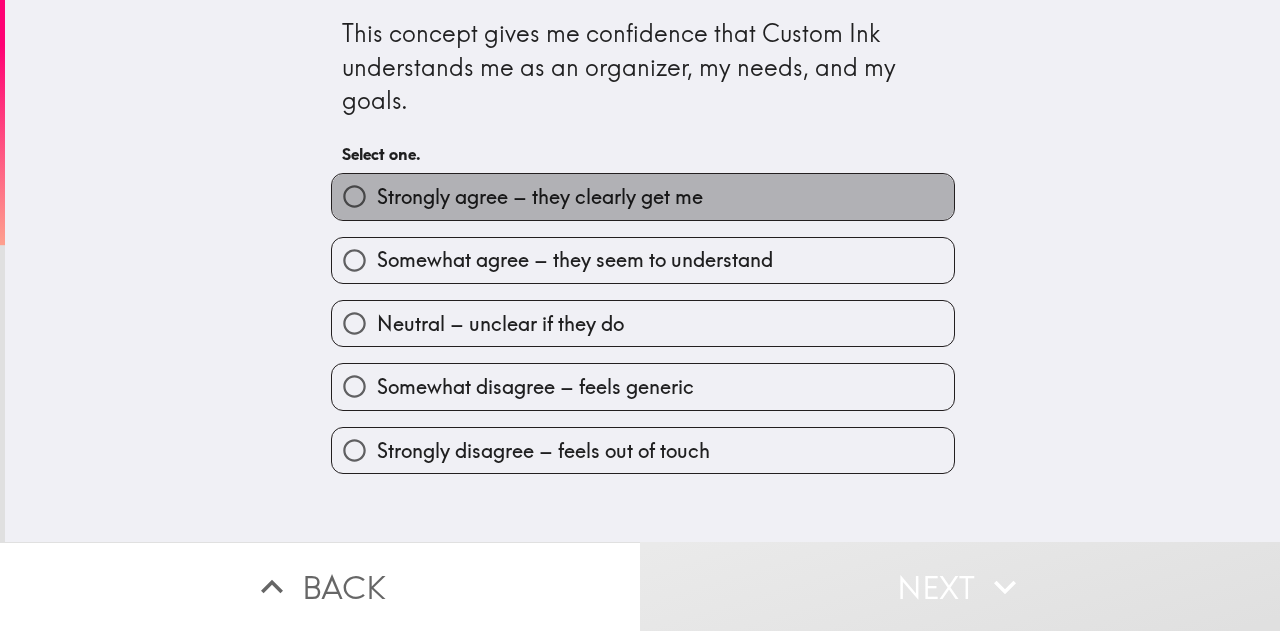 click on "Strongly agree – they clearly get me" at bounding box center [540, 197] 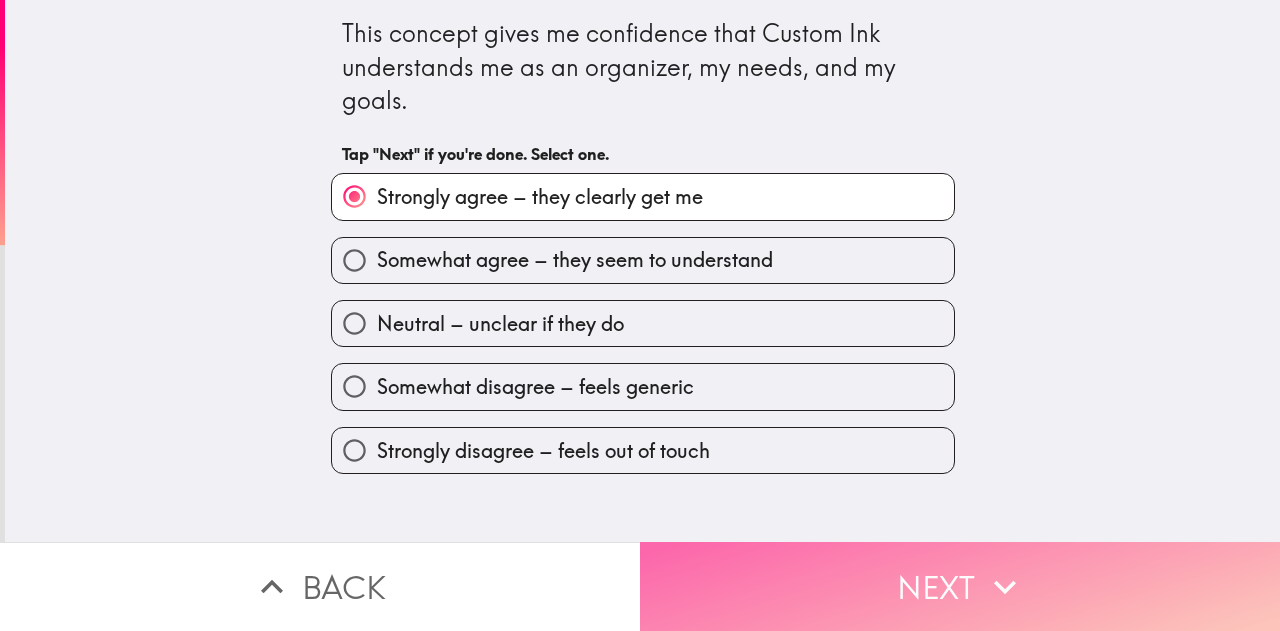 click on "Next" at bounding box center [960, 586] 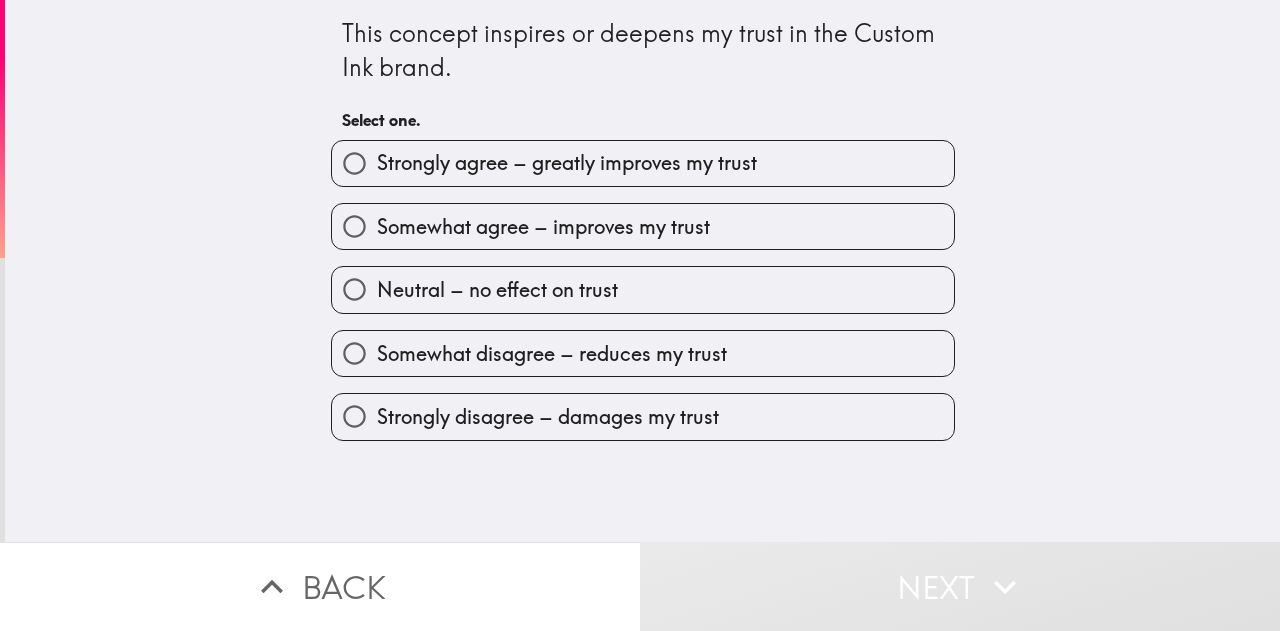 click on "Somewhat agree – improves my trust" at bounding box center [635, 218] 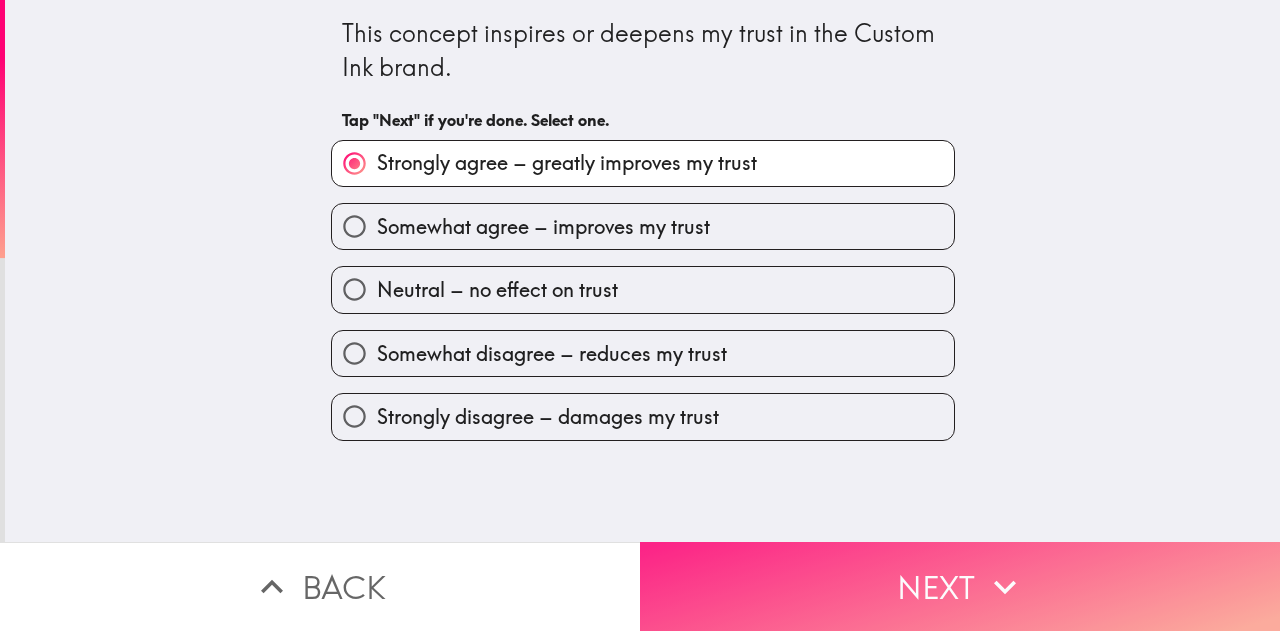 click on "Next" at bounding box center (960, 586) 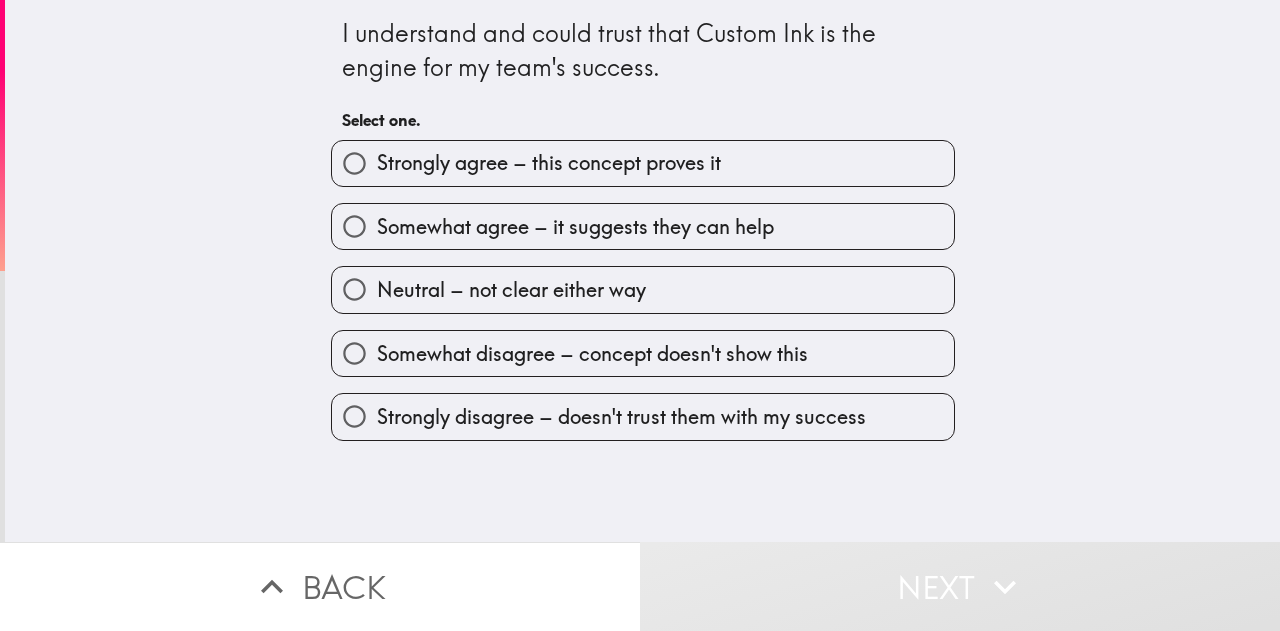 click on "Strongly agree – this concept proves it" at bounding box center (549, 163) 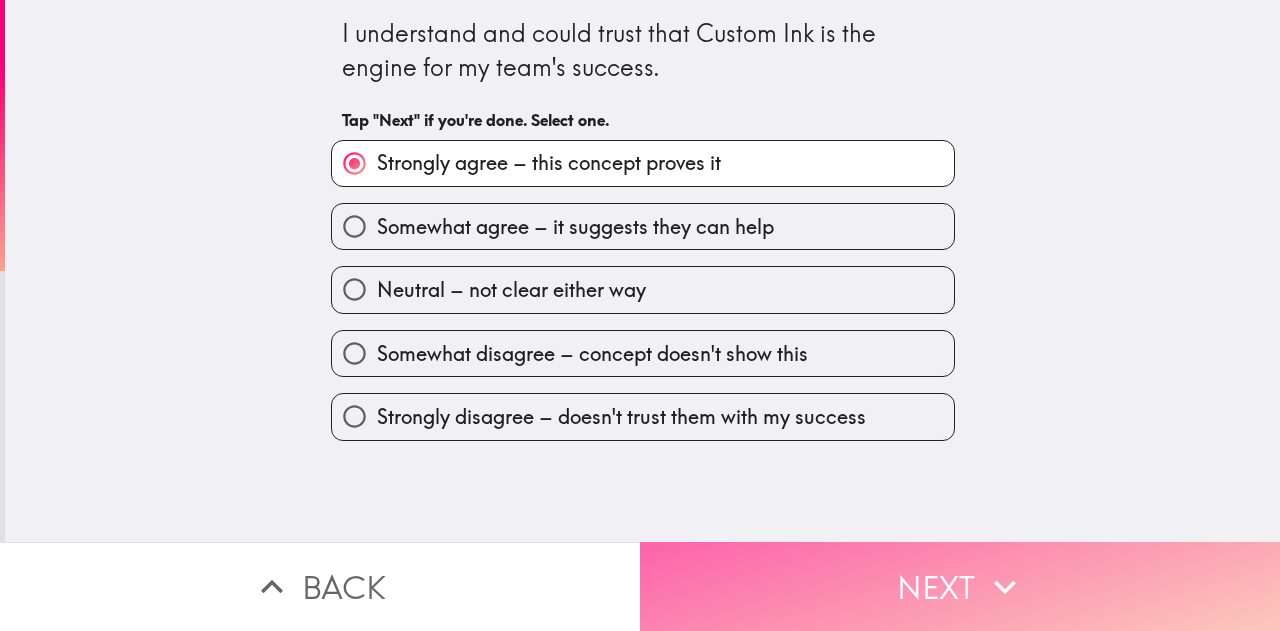click on "Next" at bounding box center [960, 586] 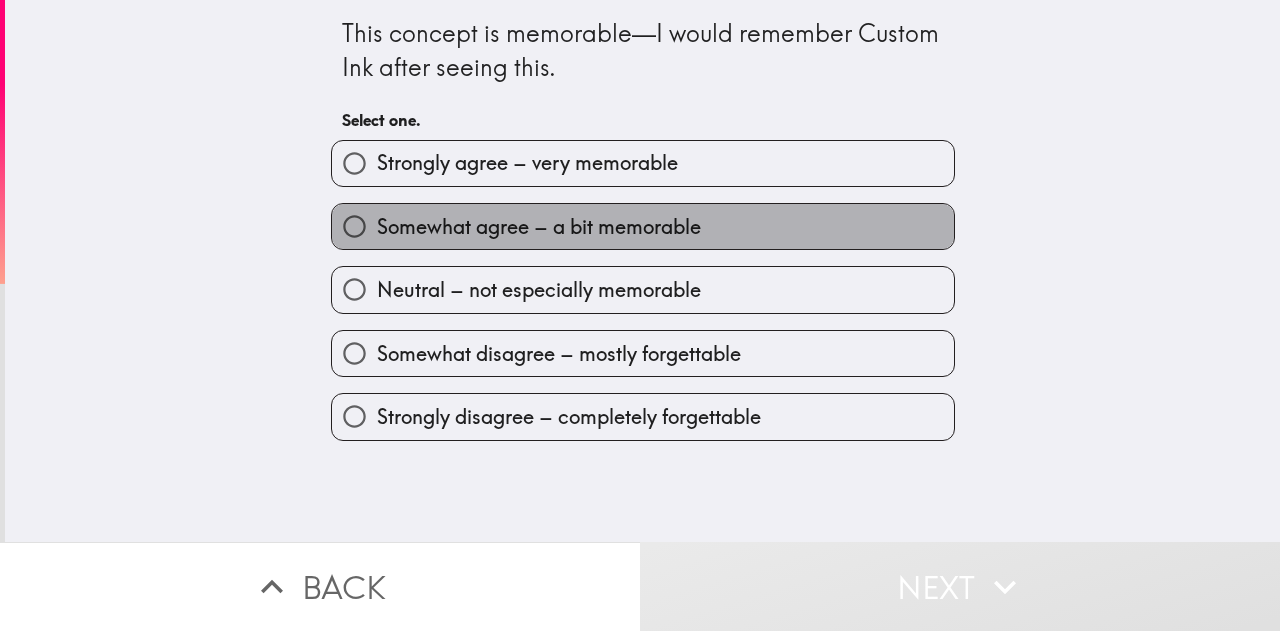 drag, startPoint x: 579, startPoint y: 230, endPoint x: 671, endPoint y: 281, distance: 105.1903 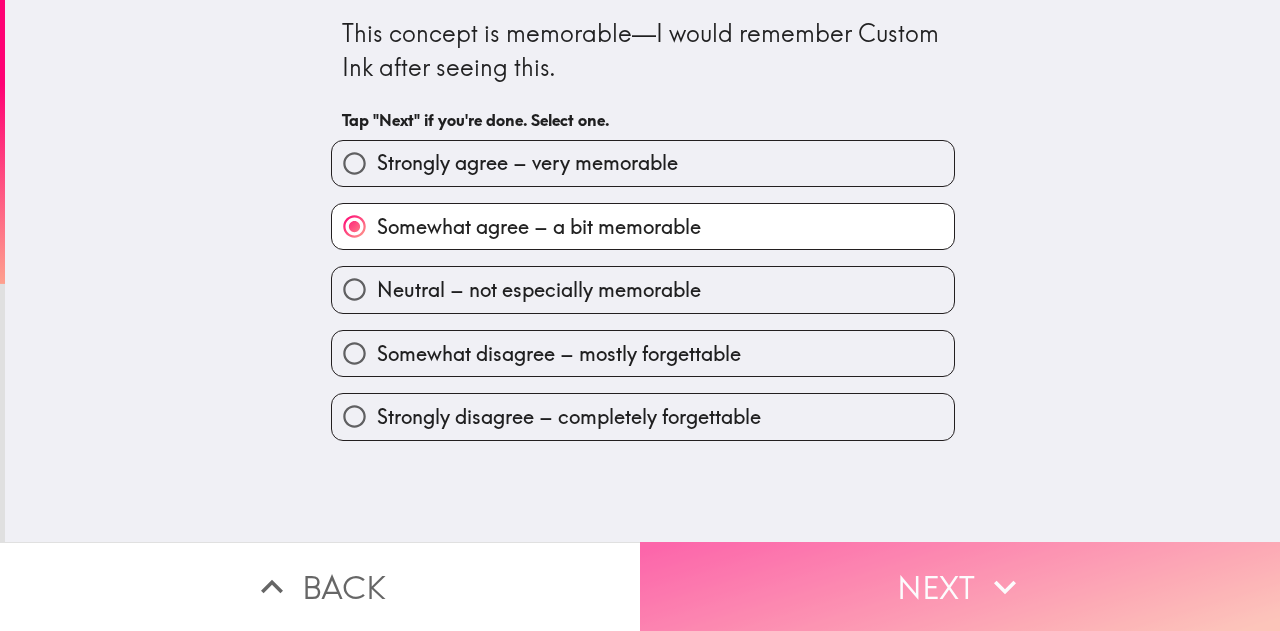 click on "Next" at bounding box center [960, 586] 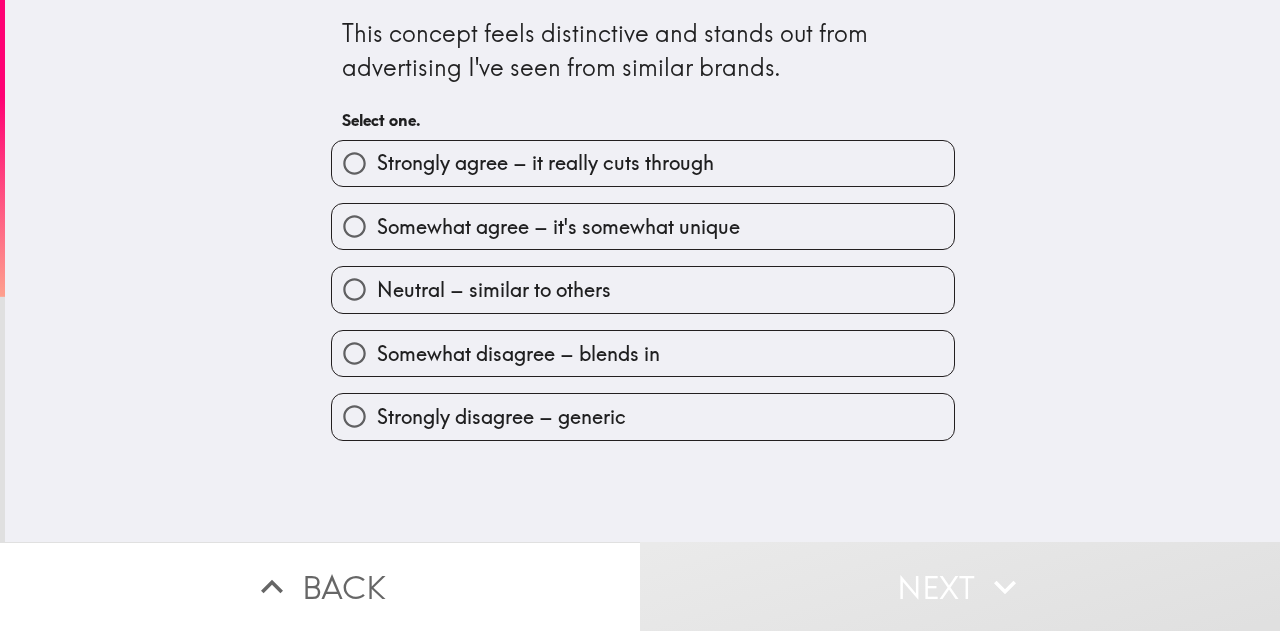 click on "Strongly agree – it really cuts through" at bounding box center (545, 163) 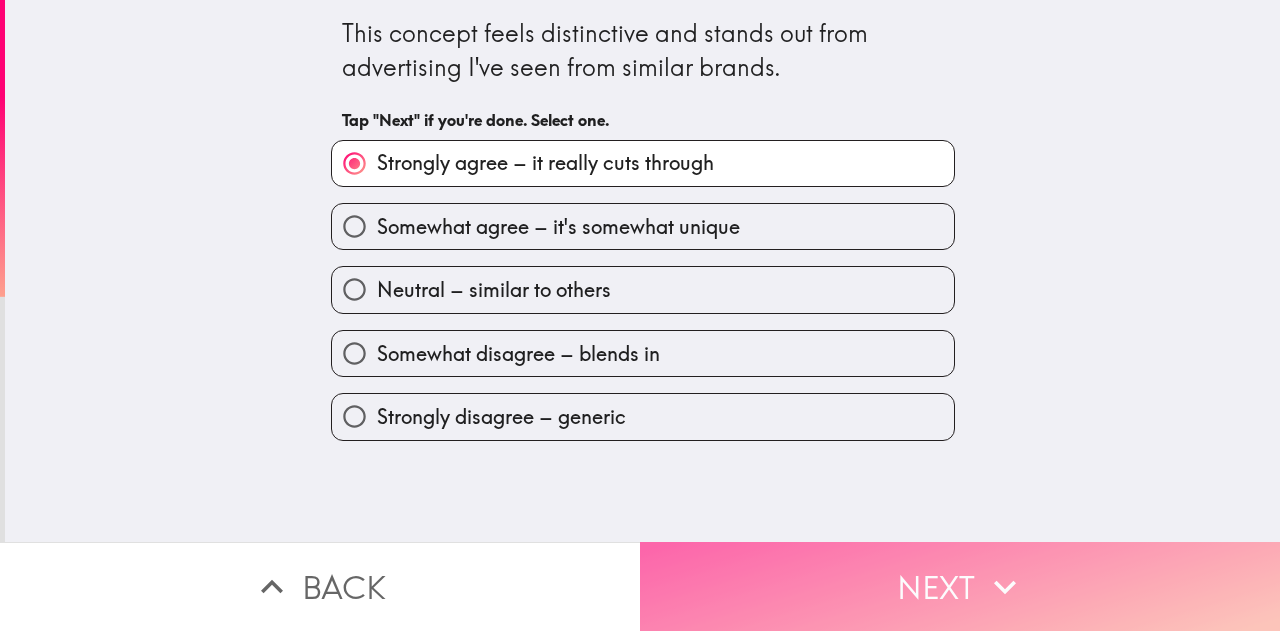 click on "Next" at bounding box center (960, 586) 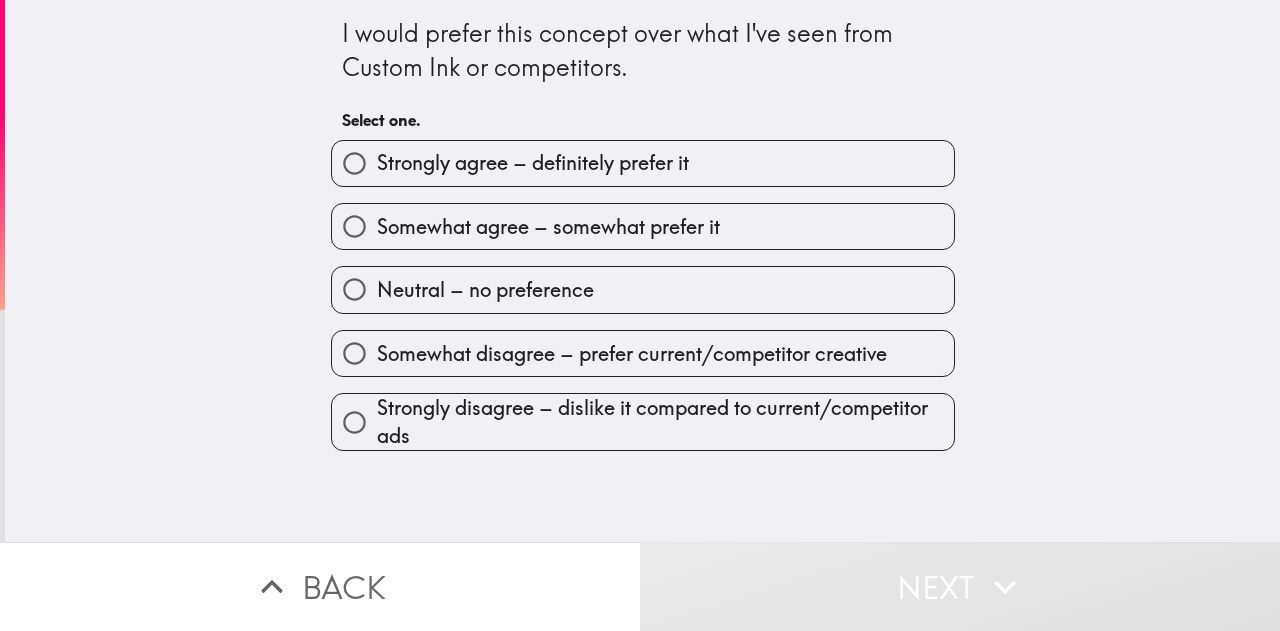 click on "Strongly agree – definitely prefer it" at bounding box center [533, 163] 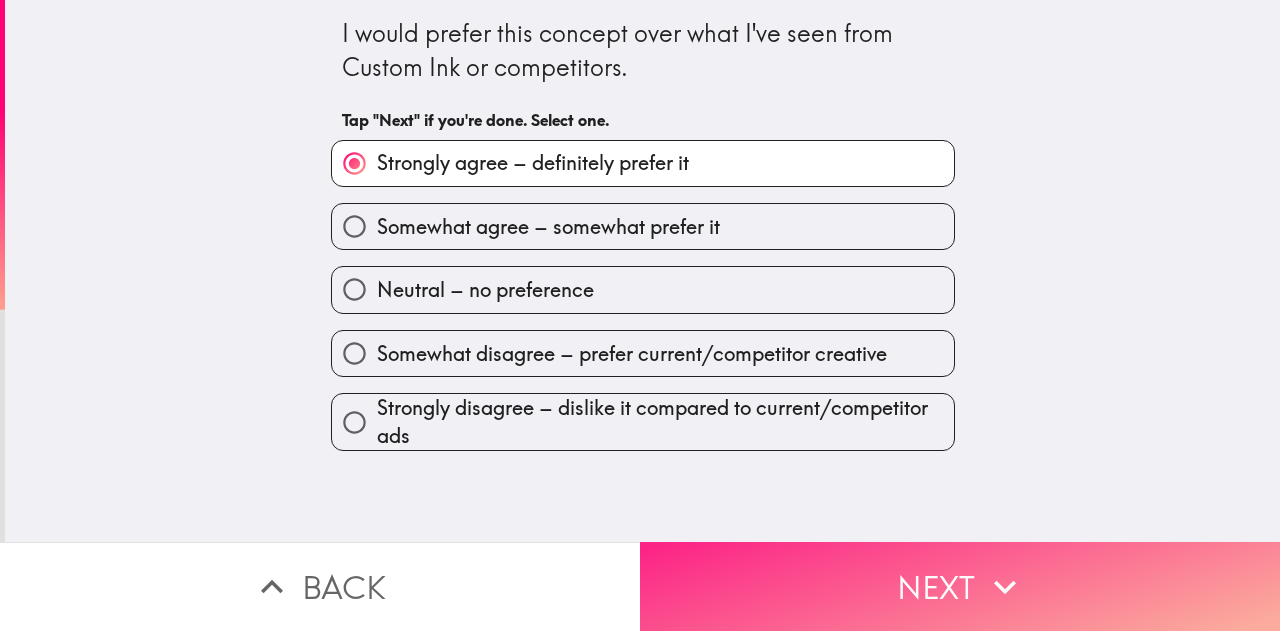 click on "Next" at bounding box center [960, 586] 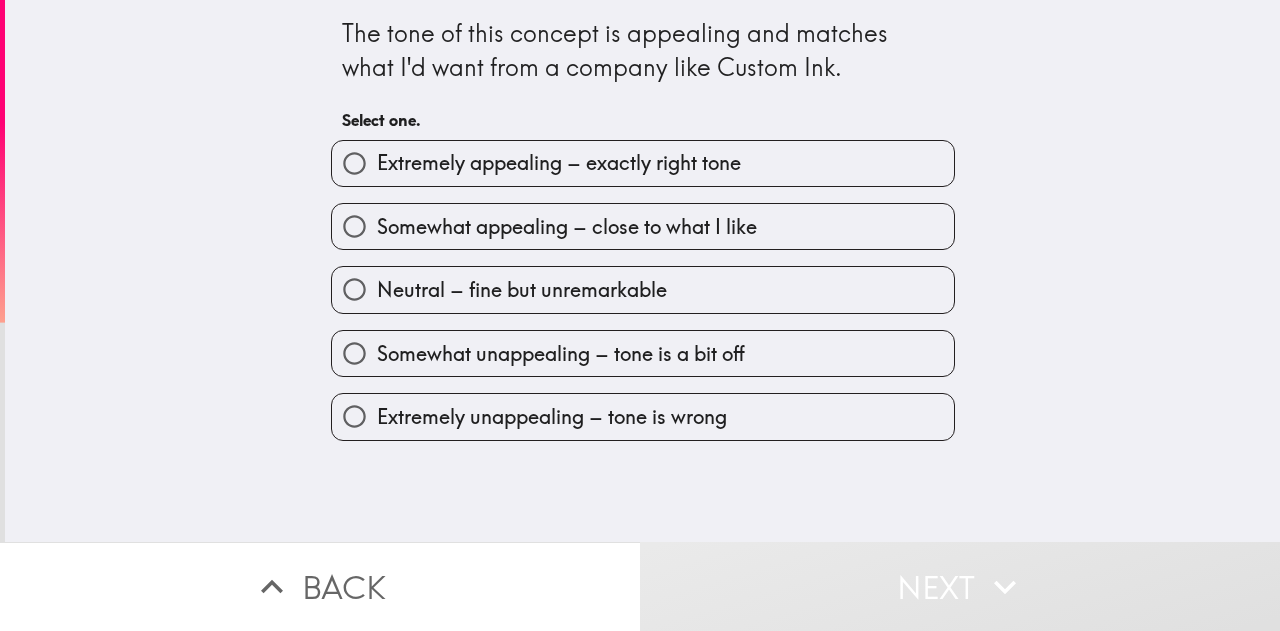 drag, startPoint x: 574, startPoint y: 166, endPoint x: 587, endPoint y: 171, distance: 13.928389 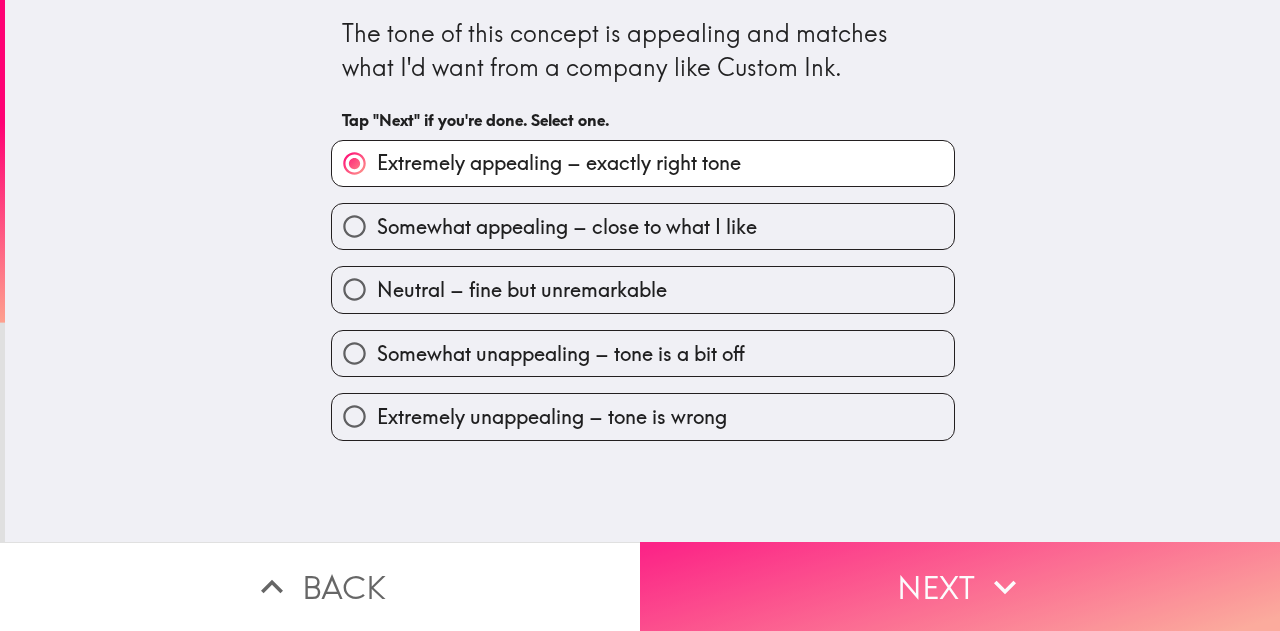 drag, startPoint x: 752, startPoint y: 580, endPoint x: 749, endPoint y: 569, distance: 11.401754 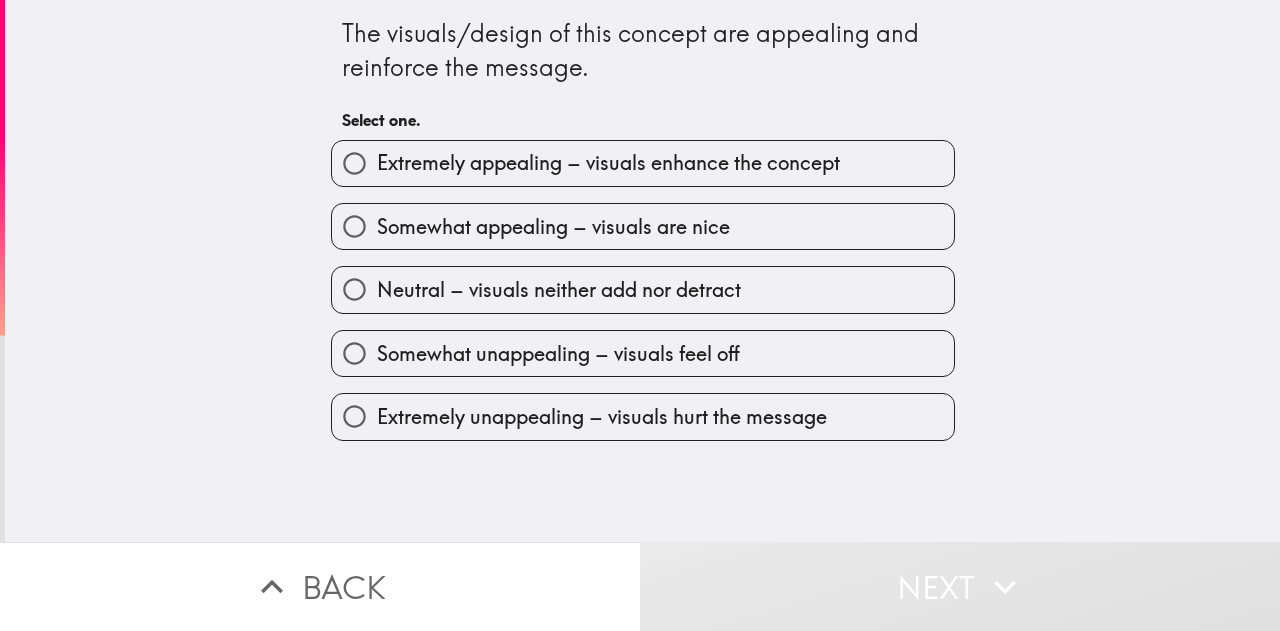 click on "Extremely appealing – visuals enhance the concept" at bounding box center [608, 163] 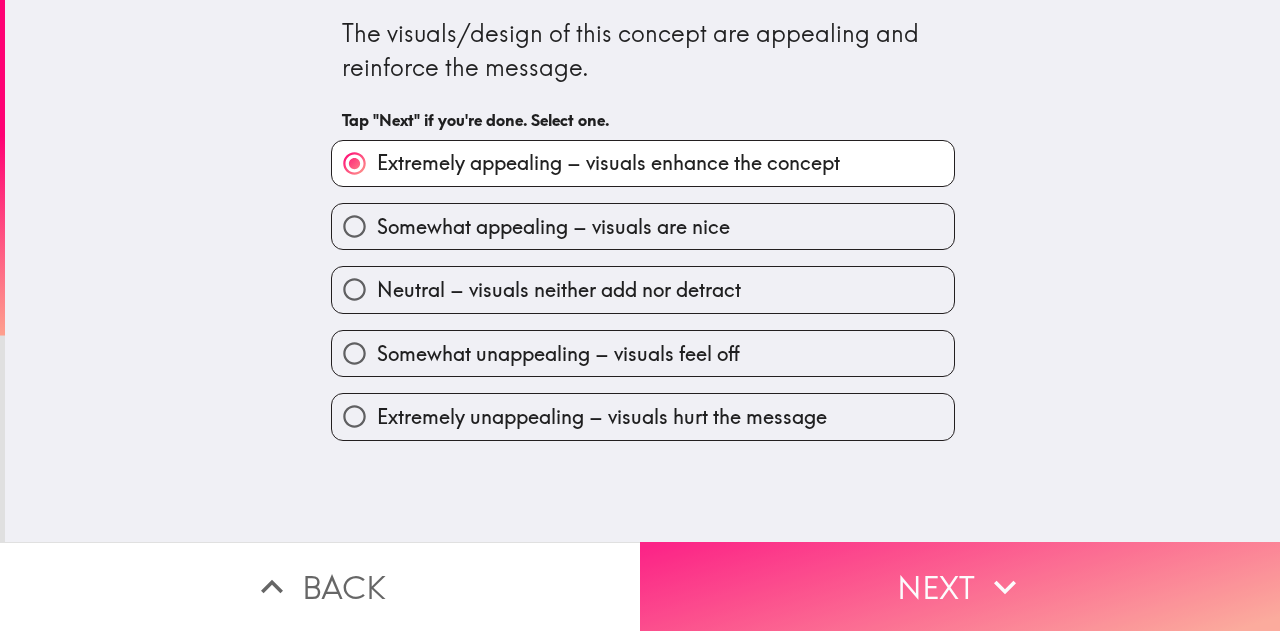 click on "Next" at bounding box center [960, 586] 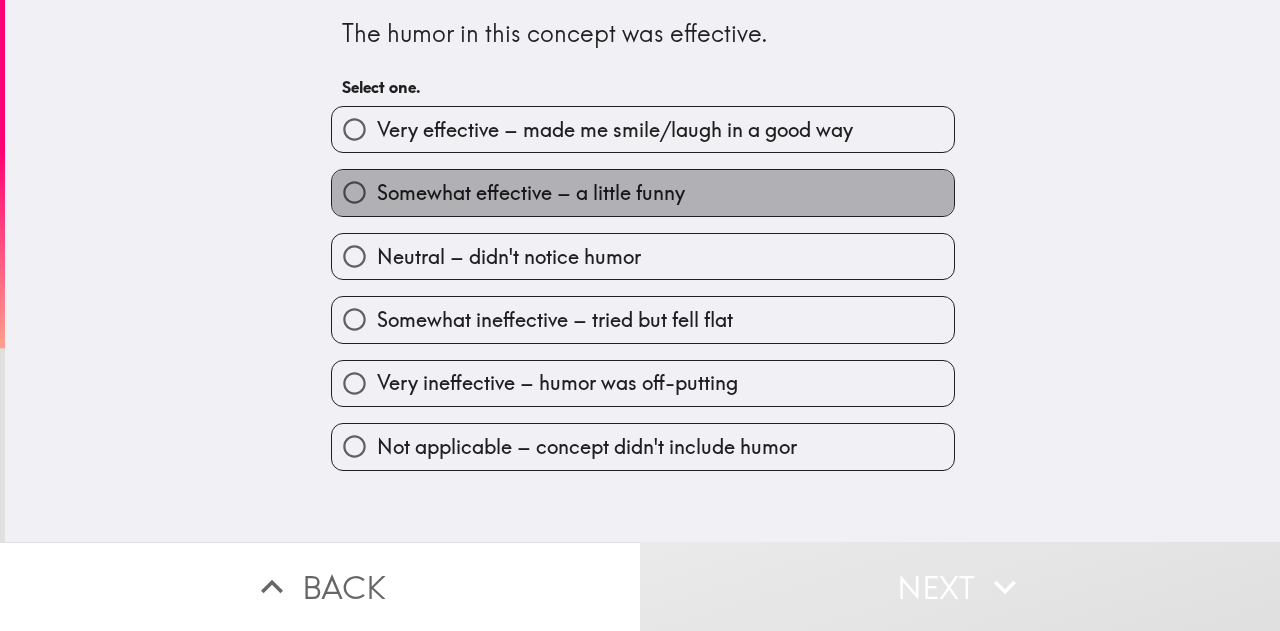 drag, startPoint x: 571, startPoint y: 180, endPoint x: 649, endPoint y: 294, distance: 138.13037 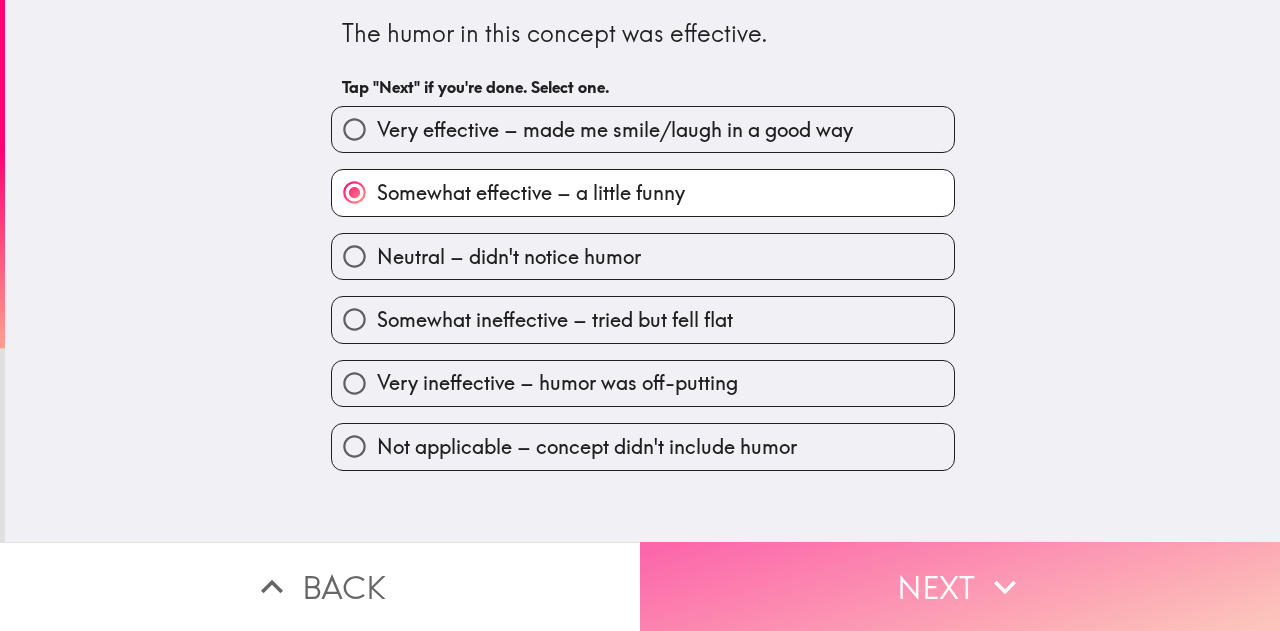 drag, startPoint x: 749, startPoint y: 550, endPoint x: 746, endPoint y: 529, distance: 21.213203 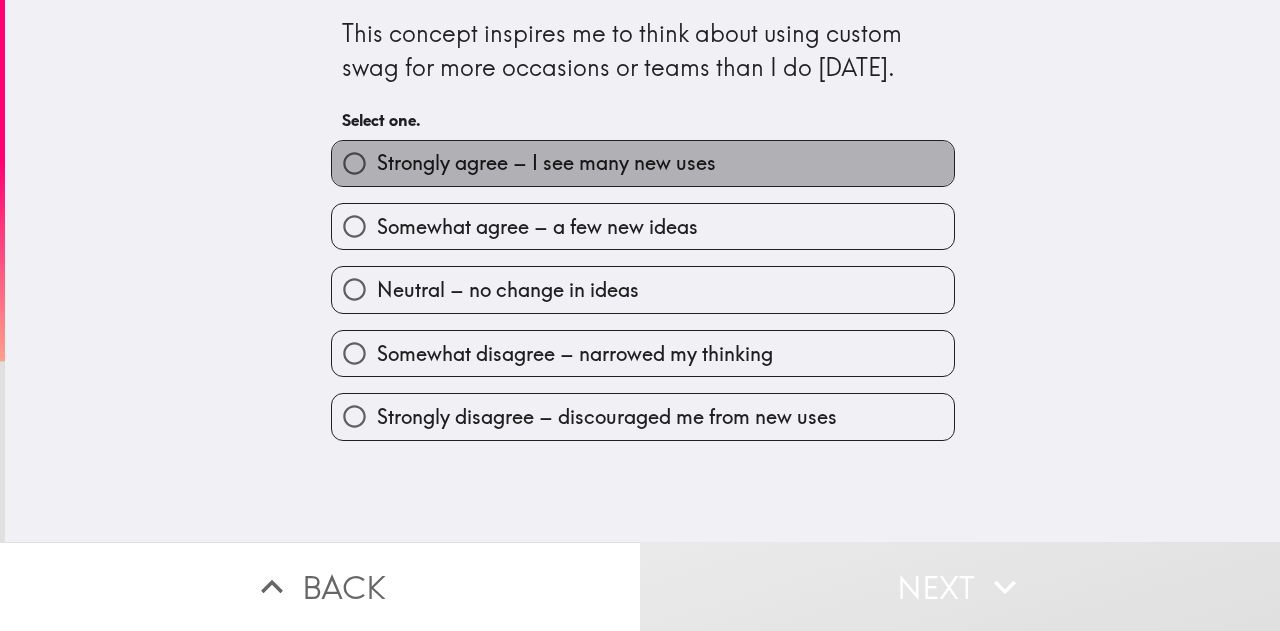 click on "Strongly agree – I see many new uses" at bounding box center (546, 163) 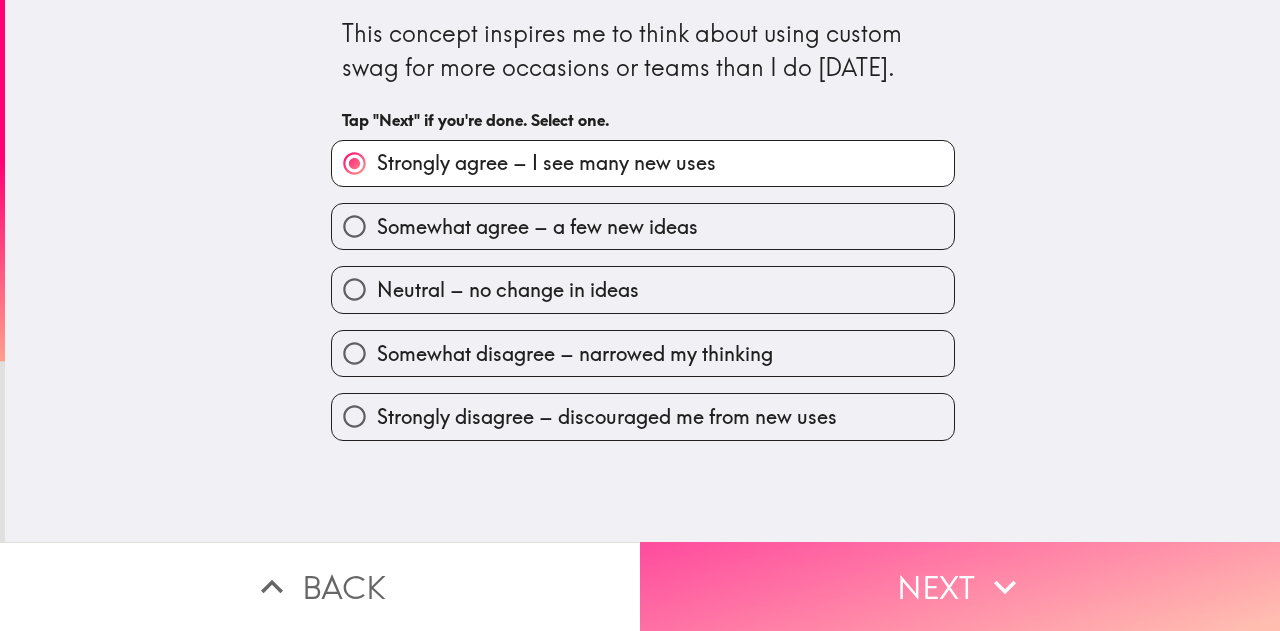 drag, startPoint x: 757, startPoint y: 579, endPoint x: 719, endPoint y: 423, distance: 160.56151 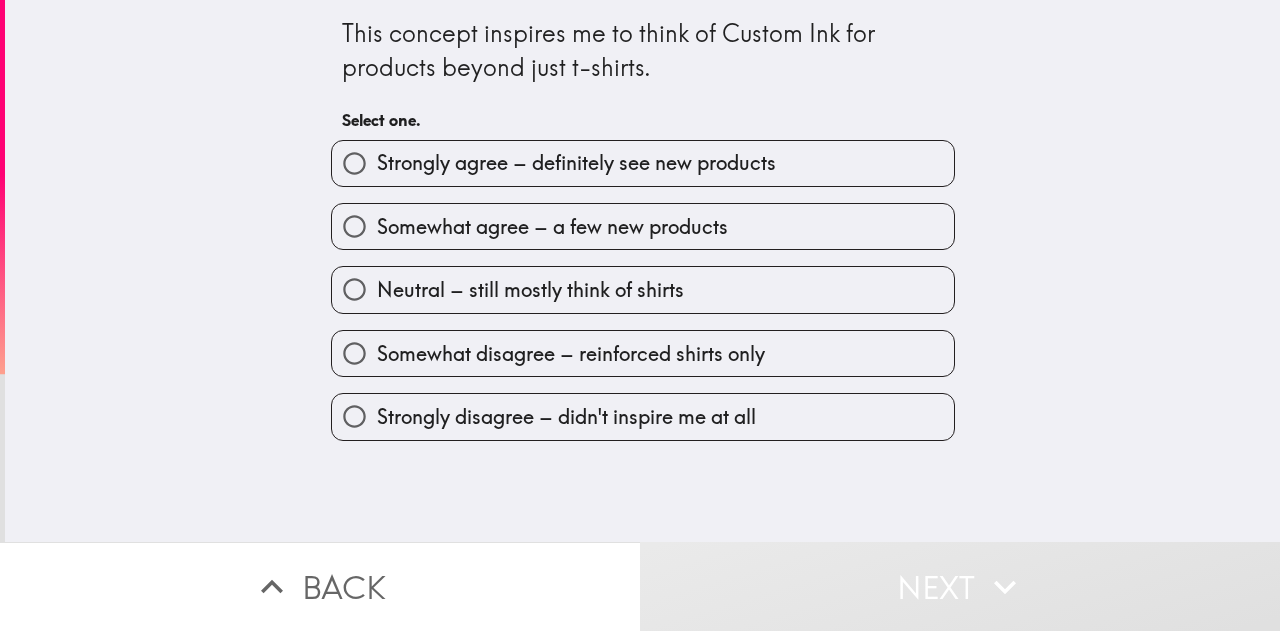 drag, startPoint x: 612, startPoint y: 148, endPoint x: 618, endPoint y: 159, distance: 12.529964 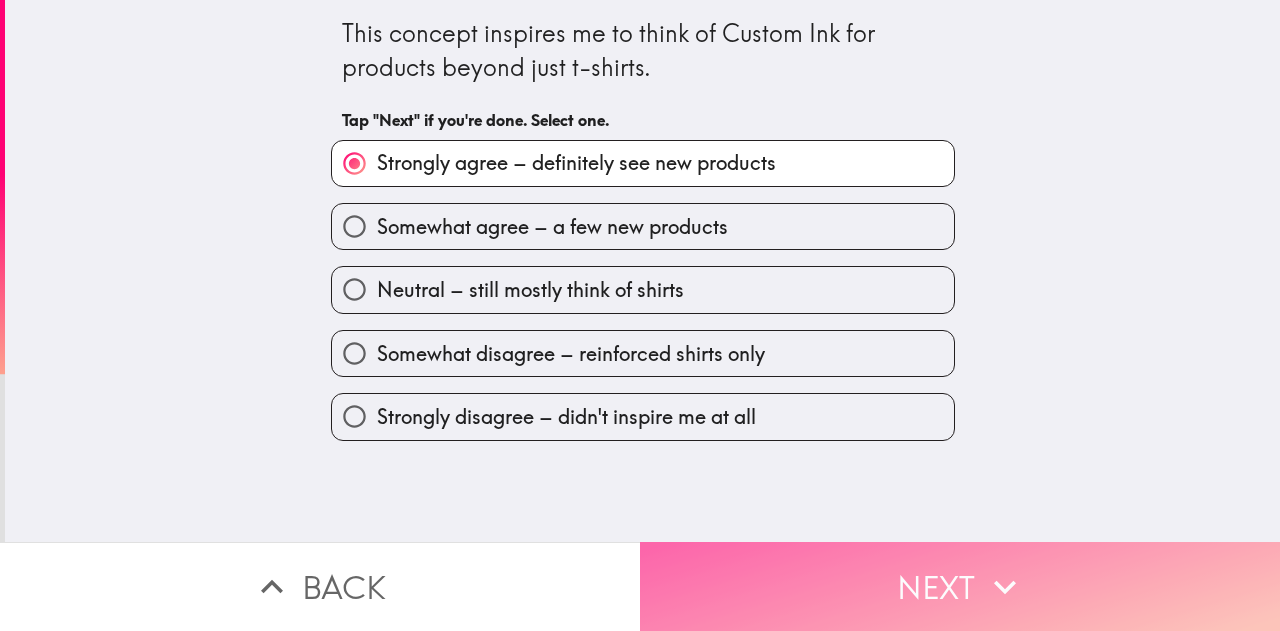 click on "Next" at bounding box center (960, 586) 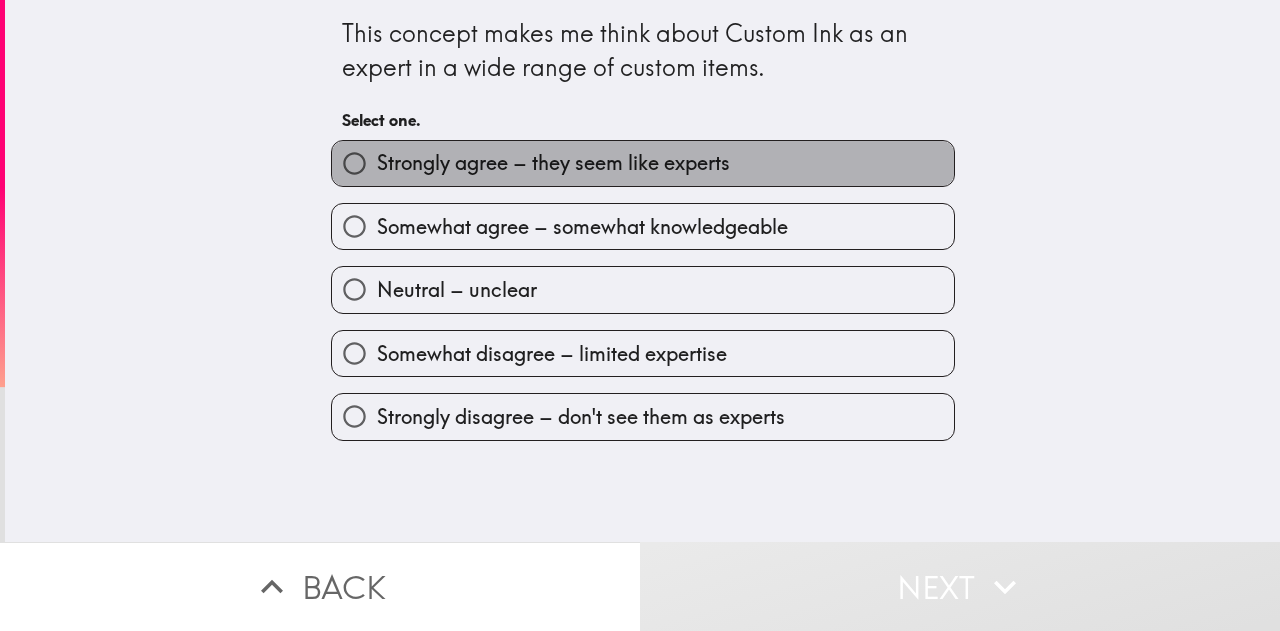 drag, startPoint x: 576, startPoint y: 169, endPoint x: 633, endPoint y: 244, distance: 94.20191 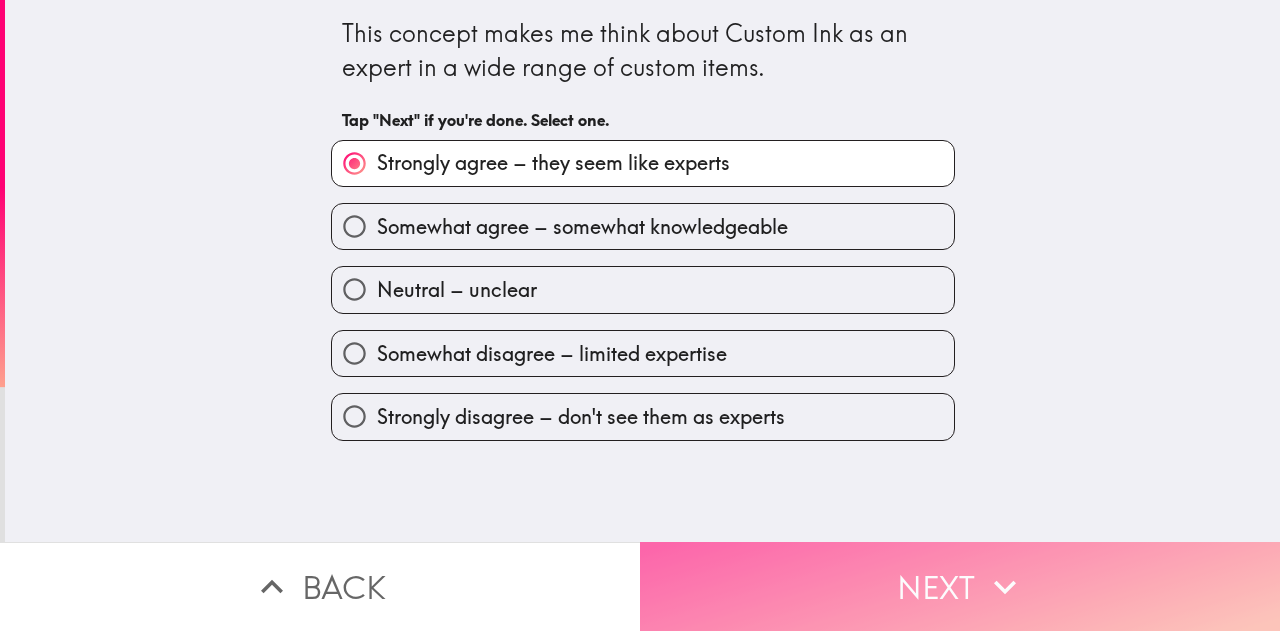 click on "Next" at bounding box center (960, 586) 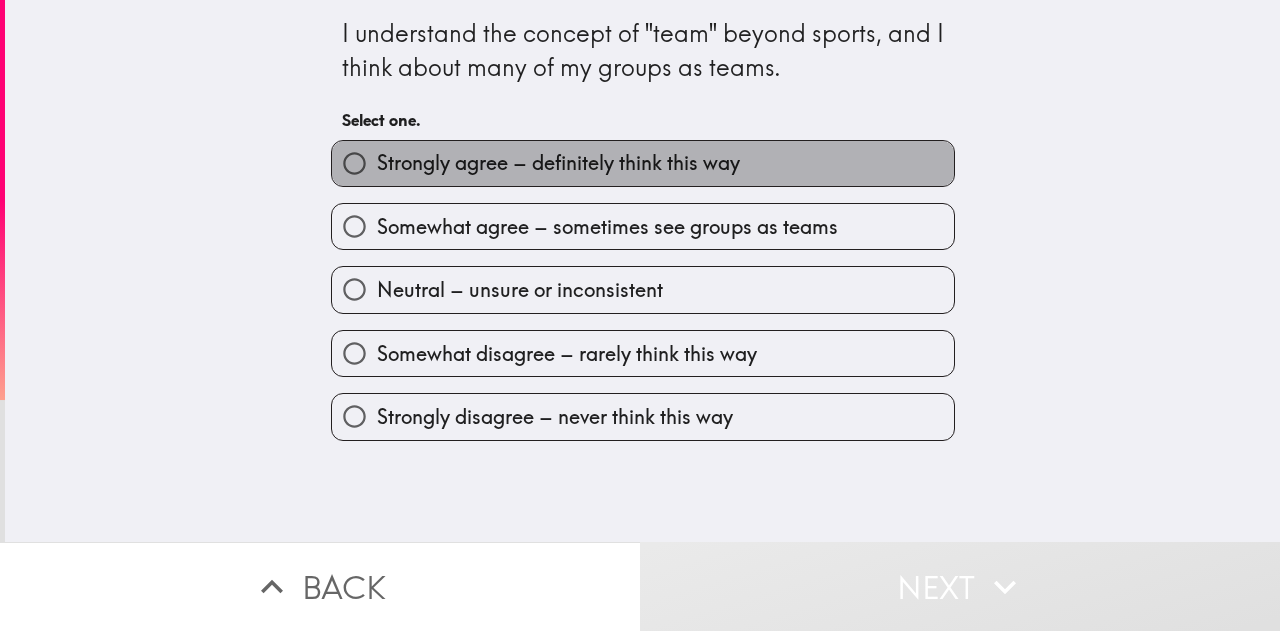 drag, startPoint x: 515, startPoint y: 174, endPoint x: 598, endPoint y: 234, distance: 102.41582 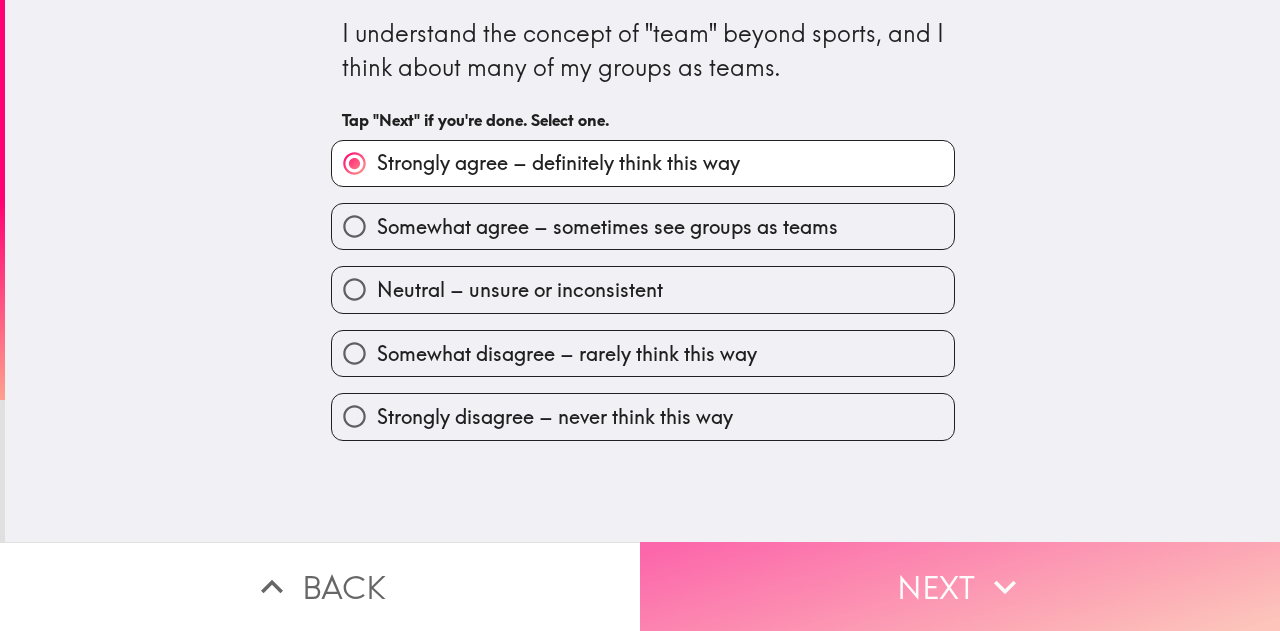 click on "Next" at bounding box center [960, 586] 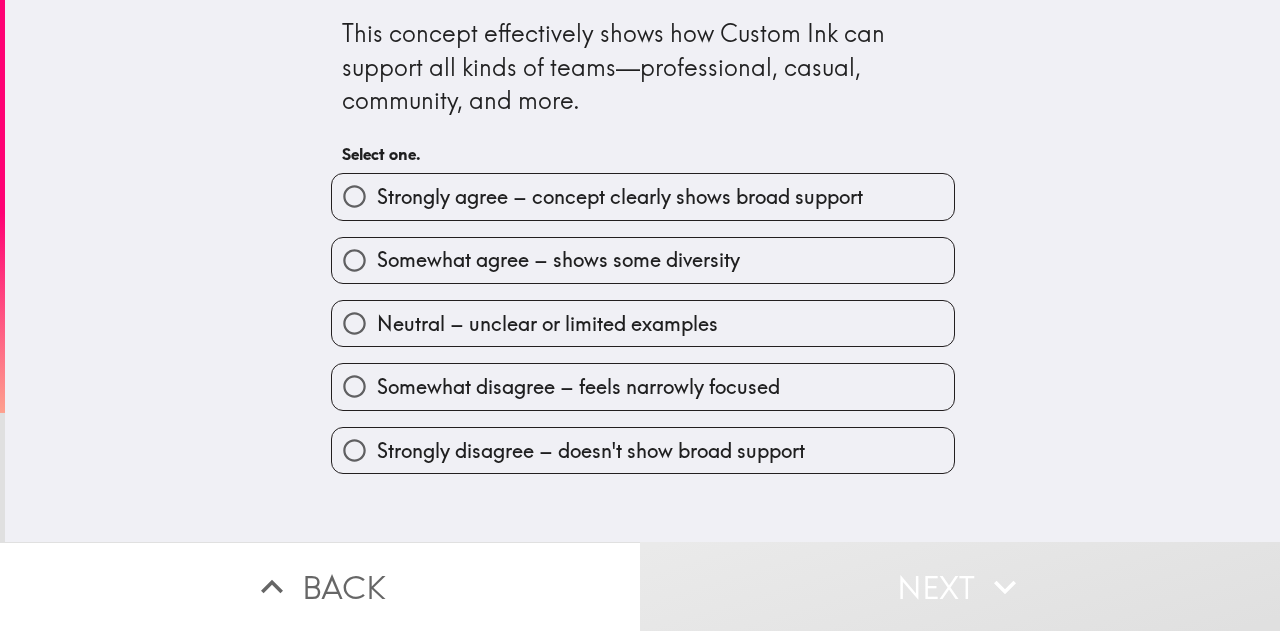 click on "Strongly agree – concept clearly shows broad support" at bounding box center (620, 197) 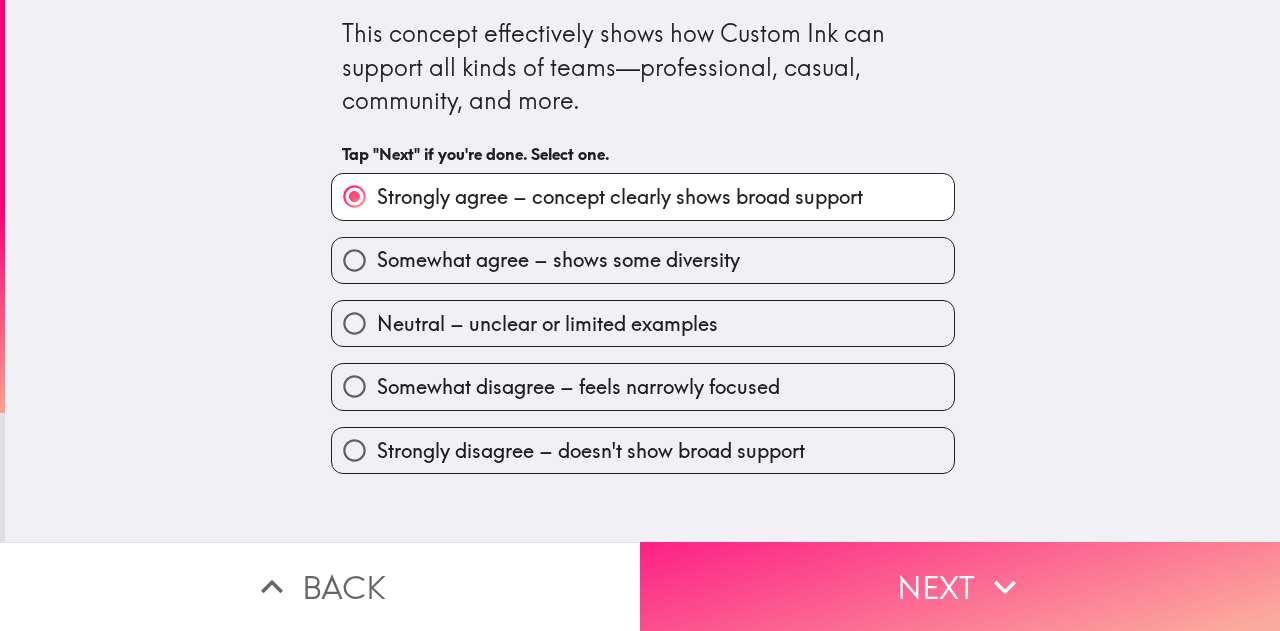click on "Next" at bounding box center [960, 586] 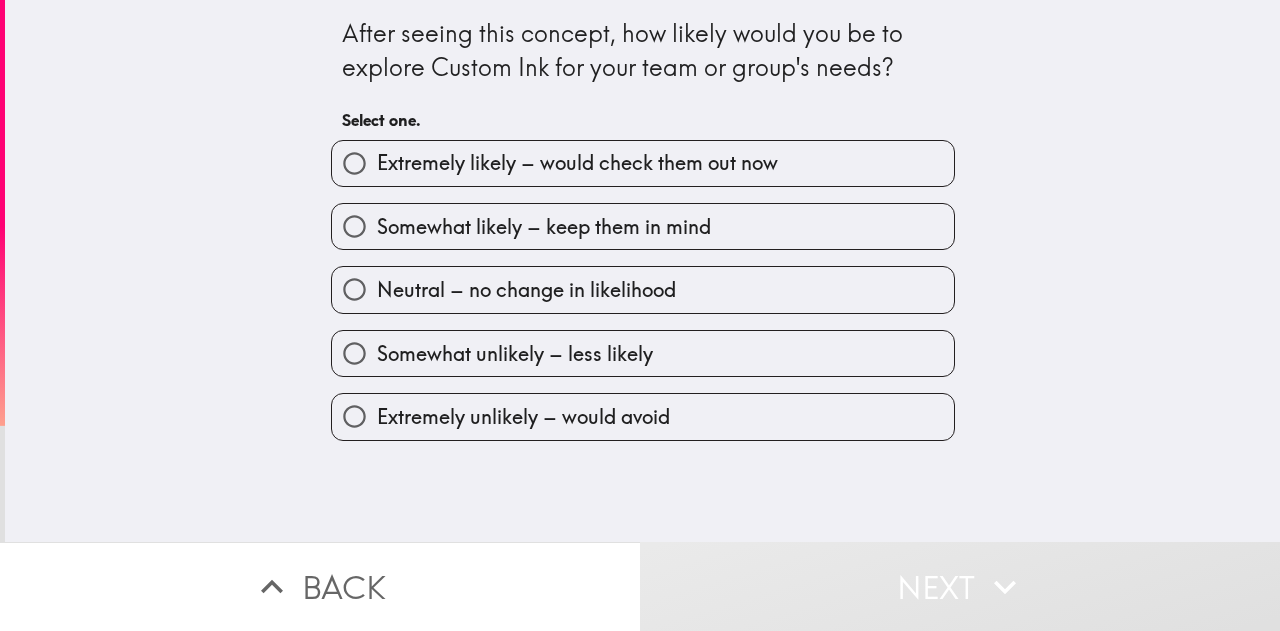 click on "Extremely likely – would check them out now" at bounding box center [577, 163] 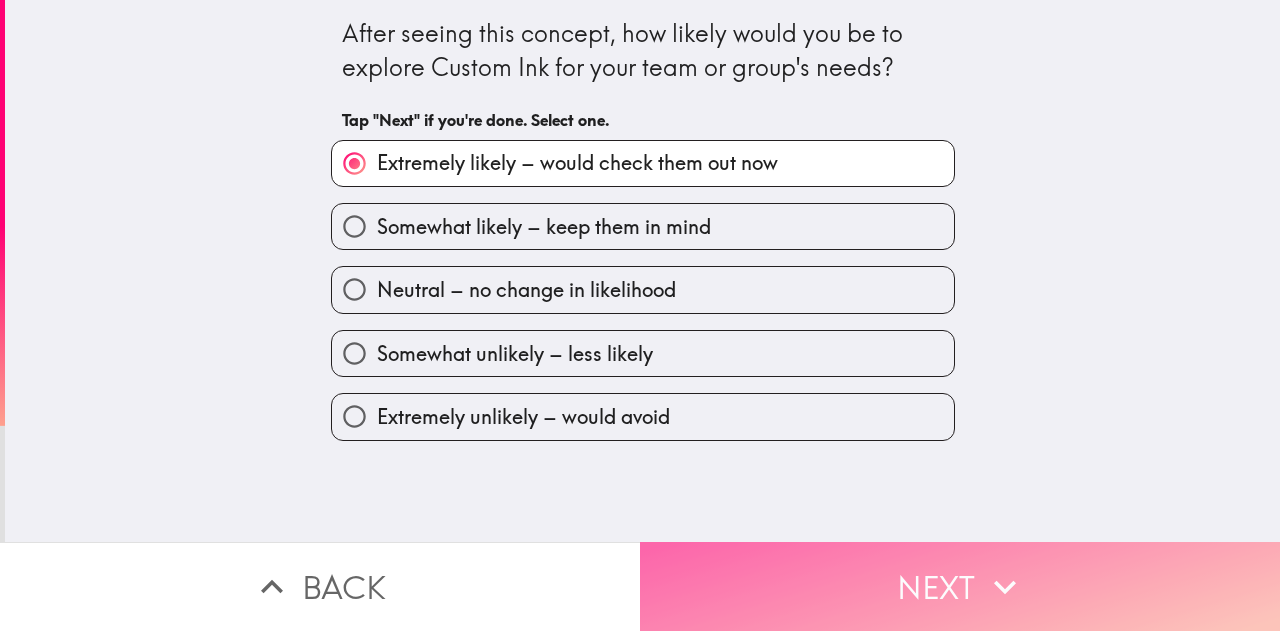 click on "Next" at bounding box center [960, 586] 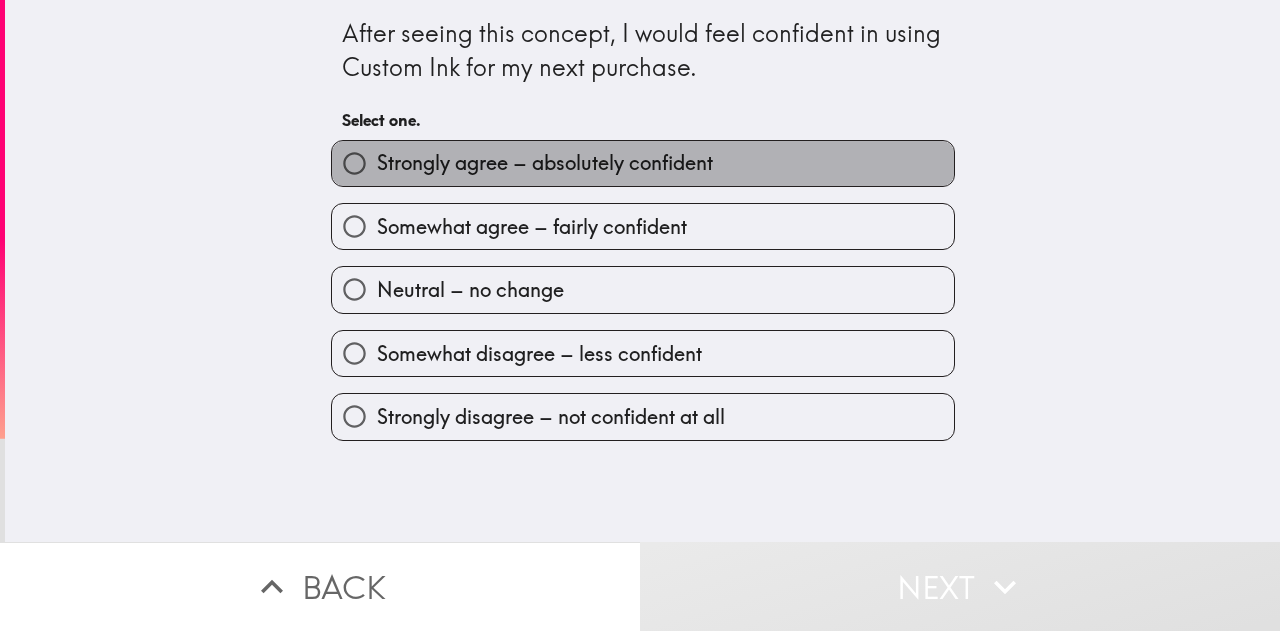 drag, startPoint x: 681, startPoint y: 150, endPoint x: 774, endPoint y: 206, distance: 108.55874 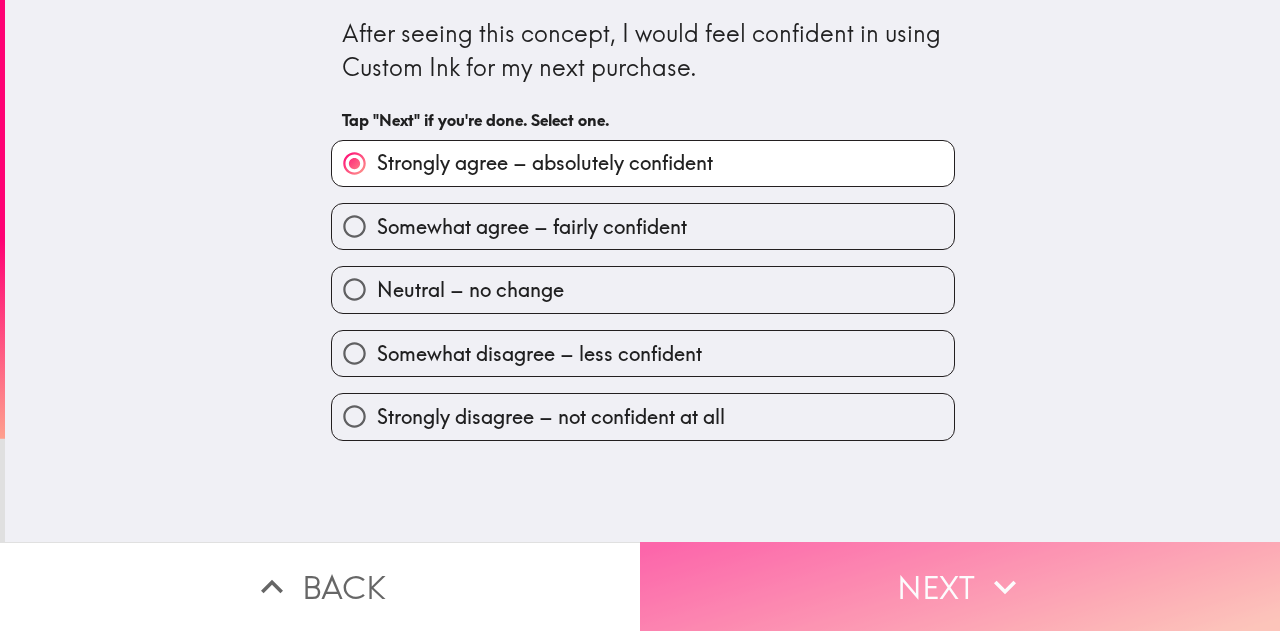 click on "Next" at bounding box center (960, 586) 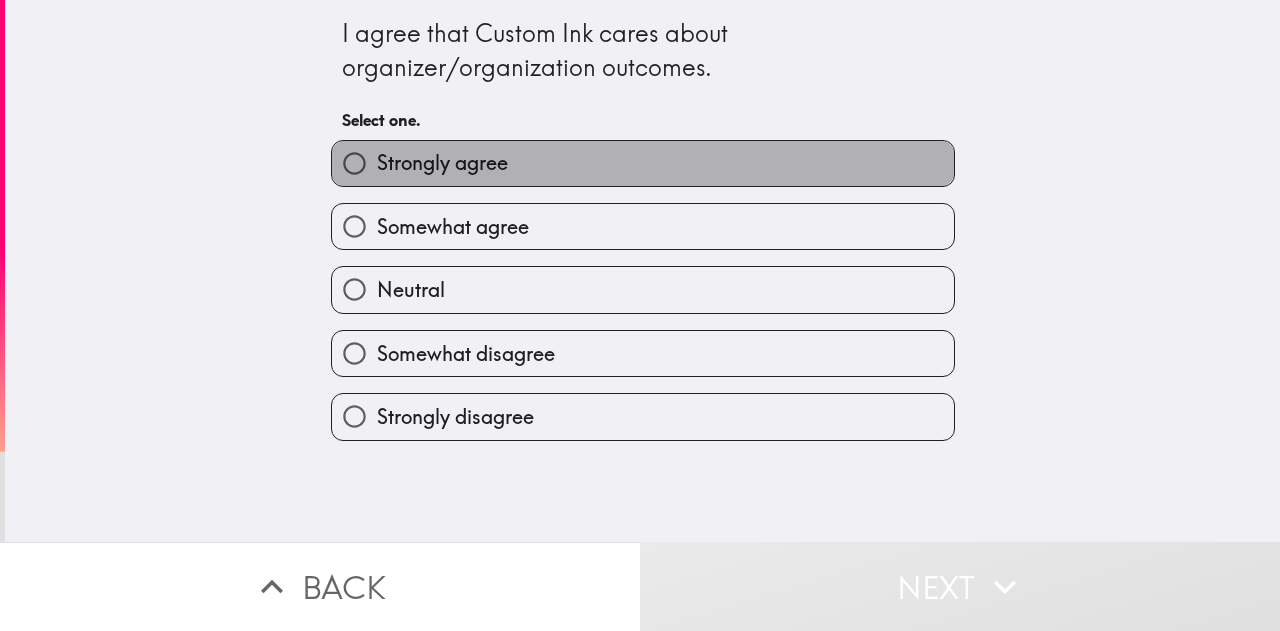 click on "Strongly agree" at bounding box center (643, 163) 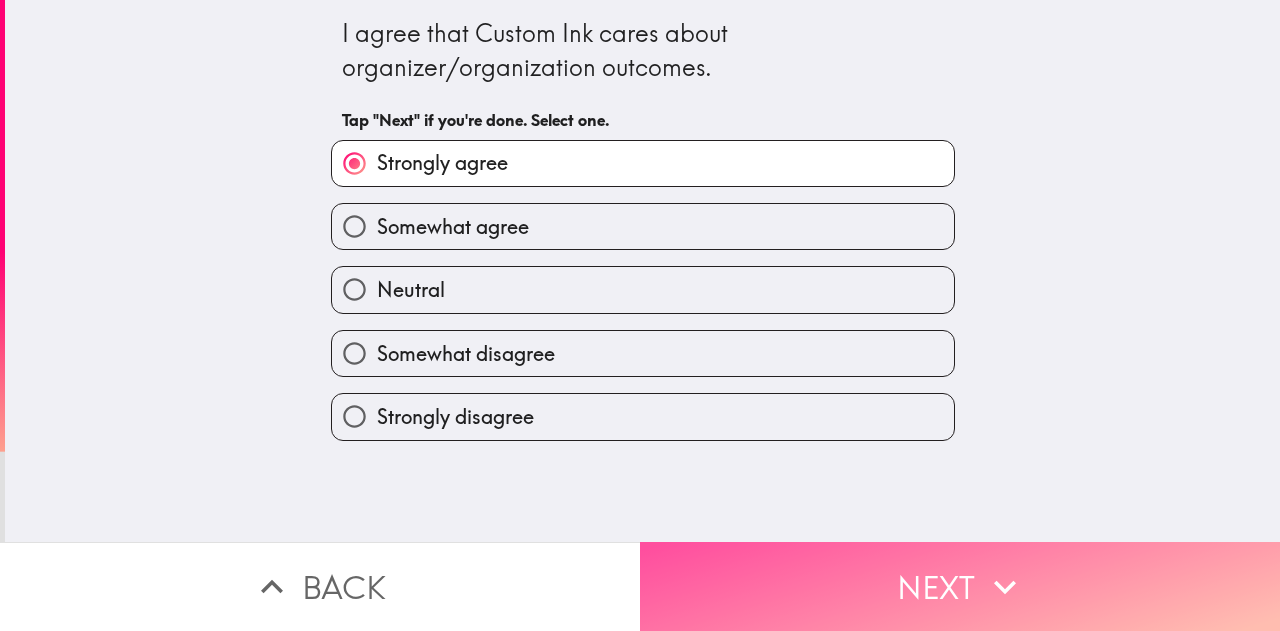 drag, startPoint x: 765, startPoint y: 568, endPoint x: 678, endPoint y: 423, distance: 169.09761 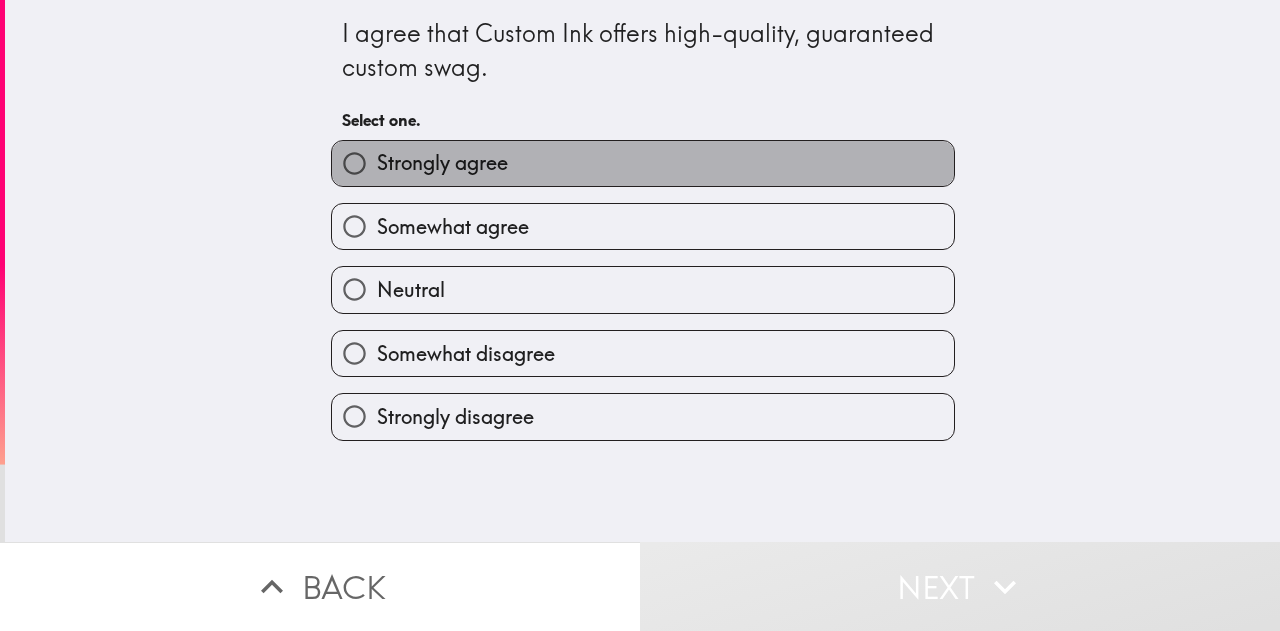 click on "Strongly agree" at bounding box center [643, 163] 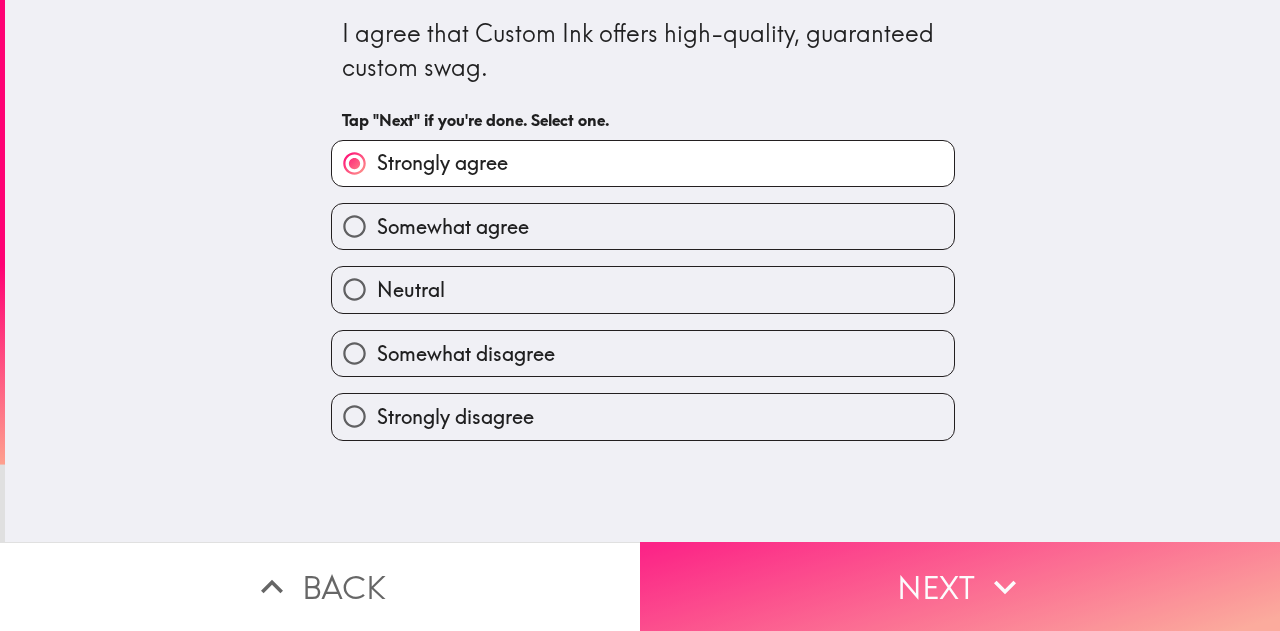 click on "Next" at bounding box center (960, 586) 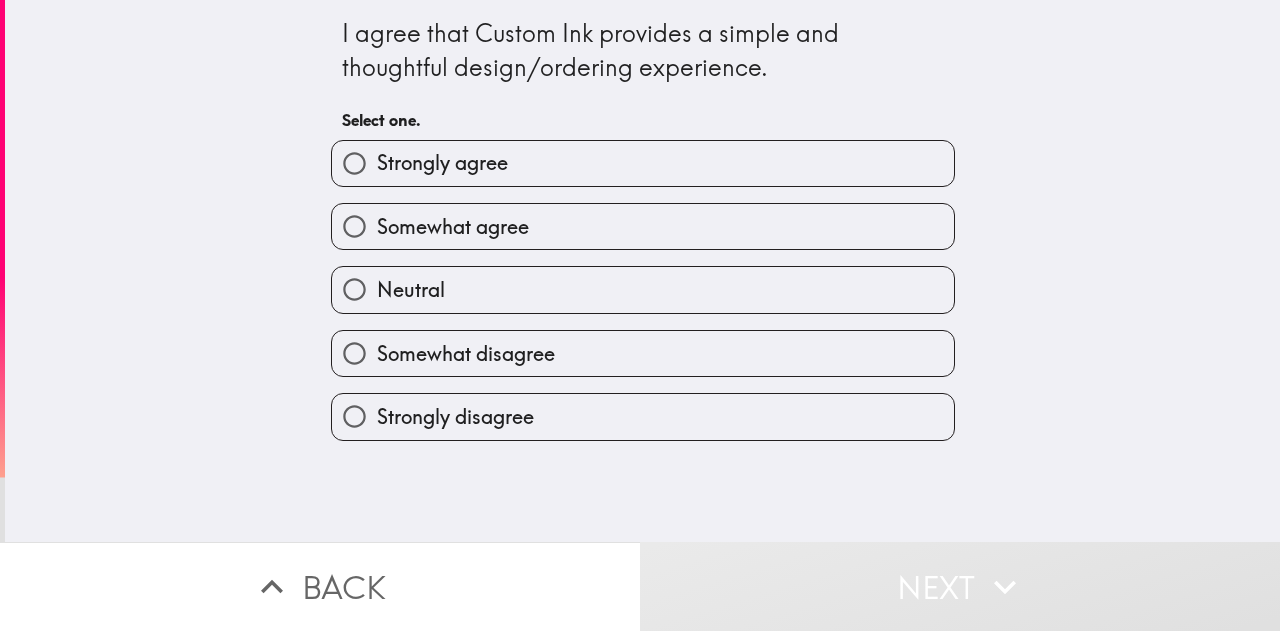 drag, startPoint x: 589, startPoint y: 155, endPoint x: 609, endPoint y: 179, distance: 31.241 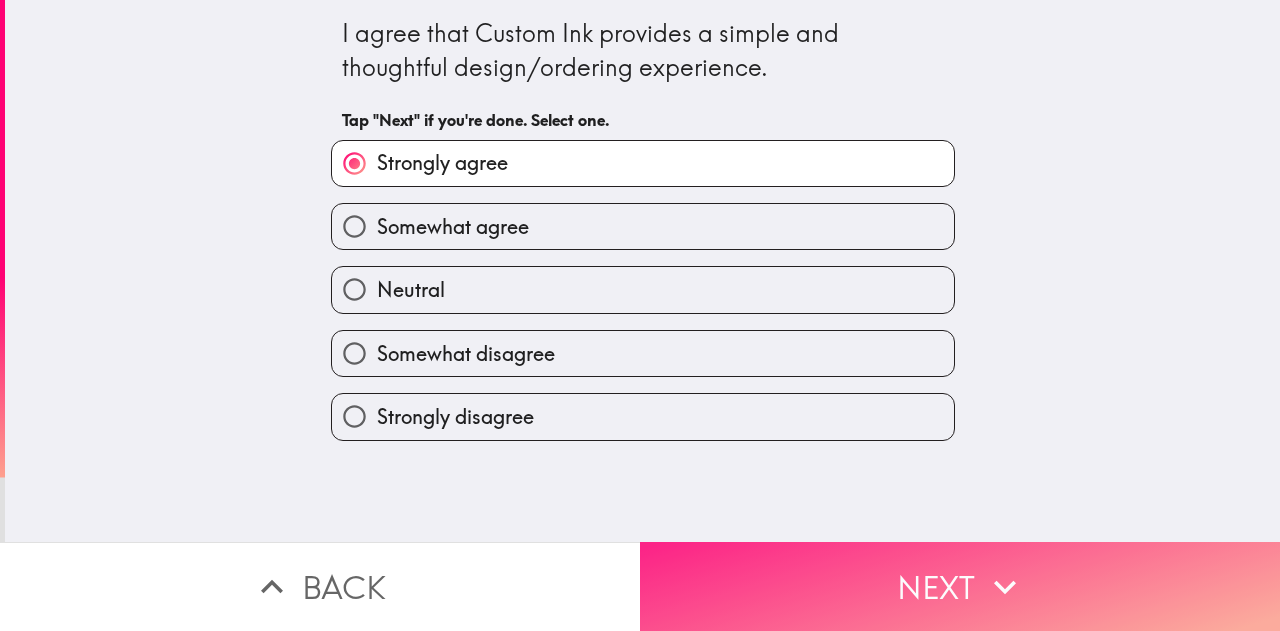 click on "Next" at bounding box center [960, 586] 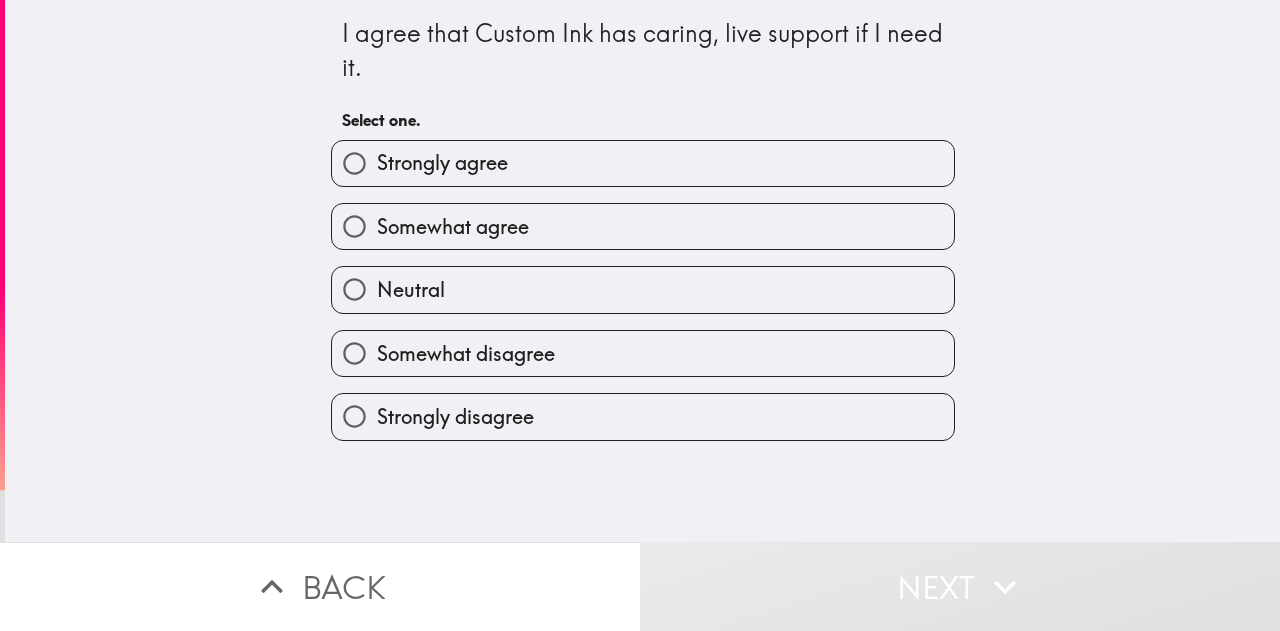 drag, startPoint x: 612, startPoint y: 170, endPoint x: 632, endPoint y: 182, distance: 23.323807 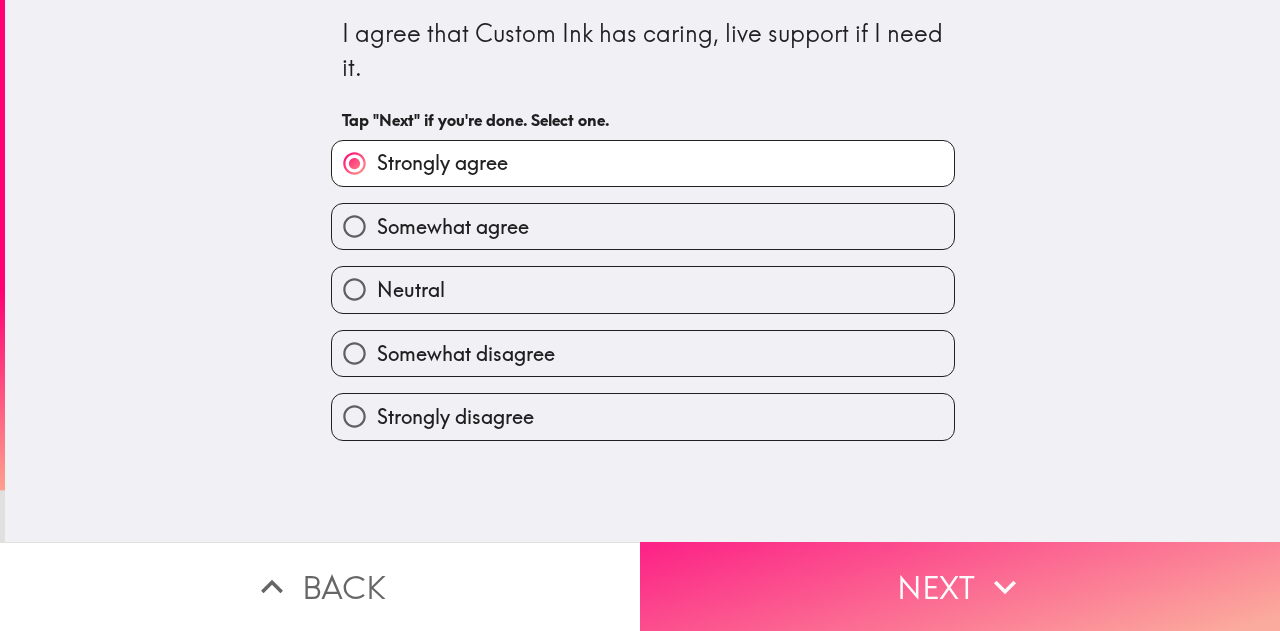 click on "Next" at bounding box center (960, 586) 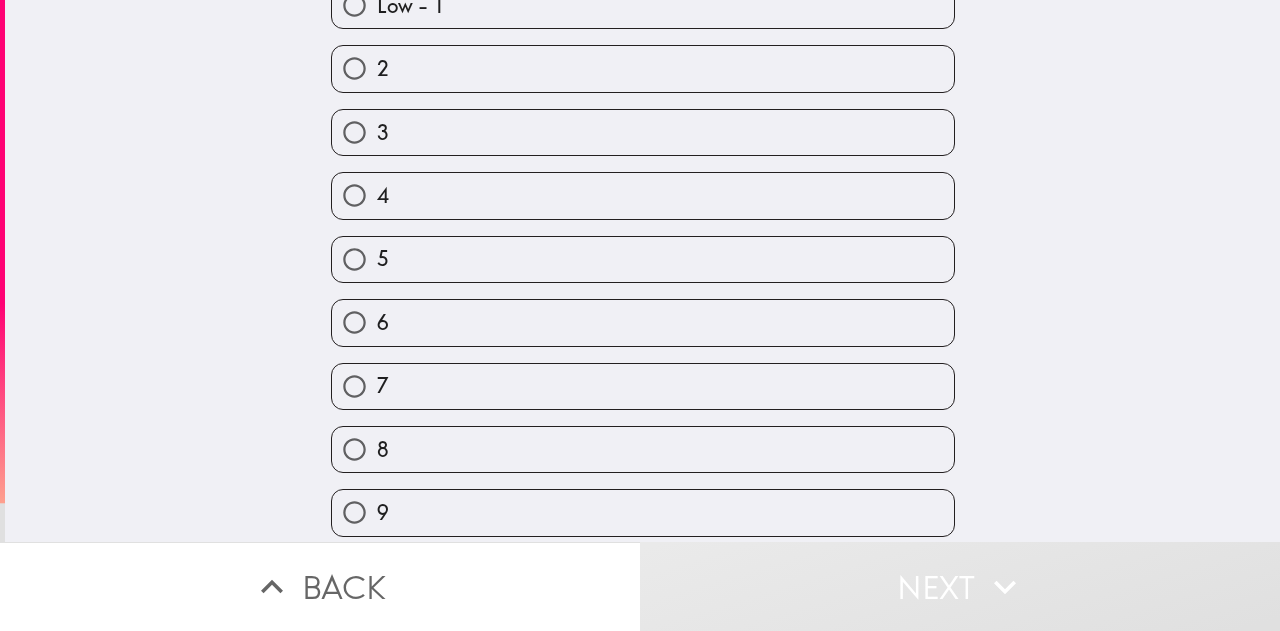 scroll, scrollTop: 197, scrollLeft: 0, axis: vertical 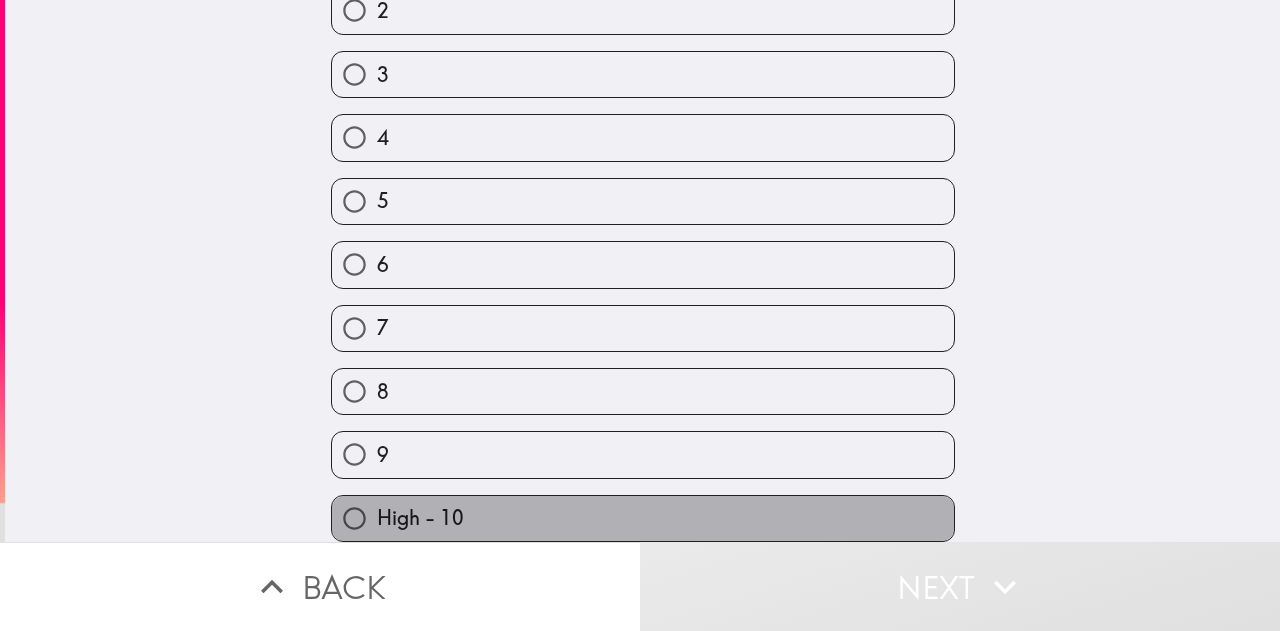 drag, startPoint x: 519, startPoint y: 482, endPoint x: 627, endPoint y: 517, distance: 113.52973 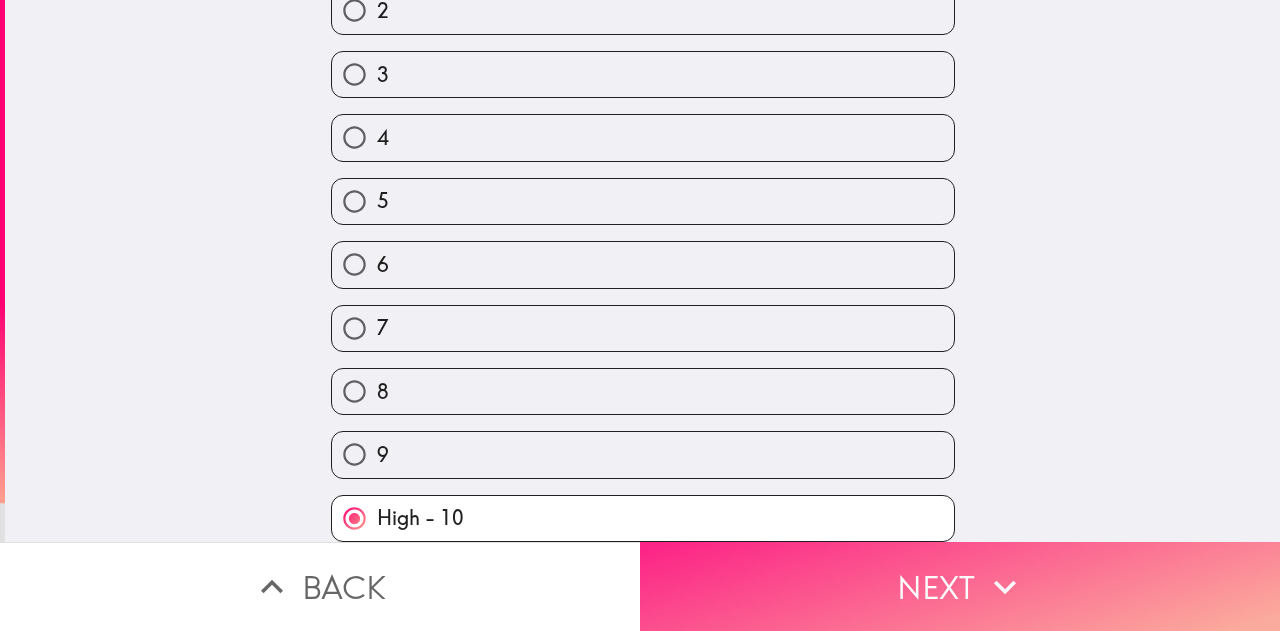click on "Next" at bounding box center [960, 586] 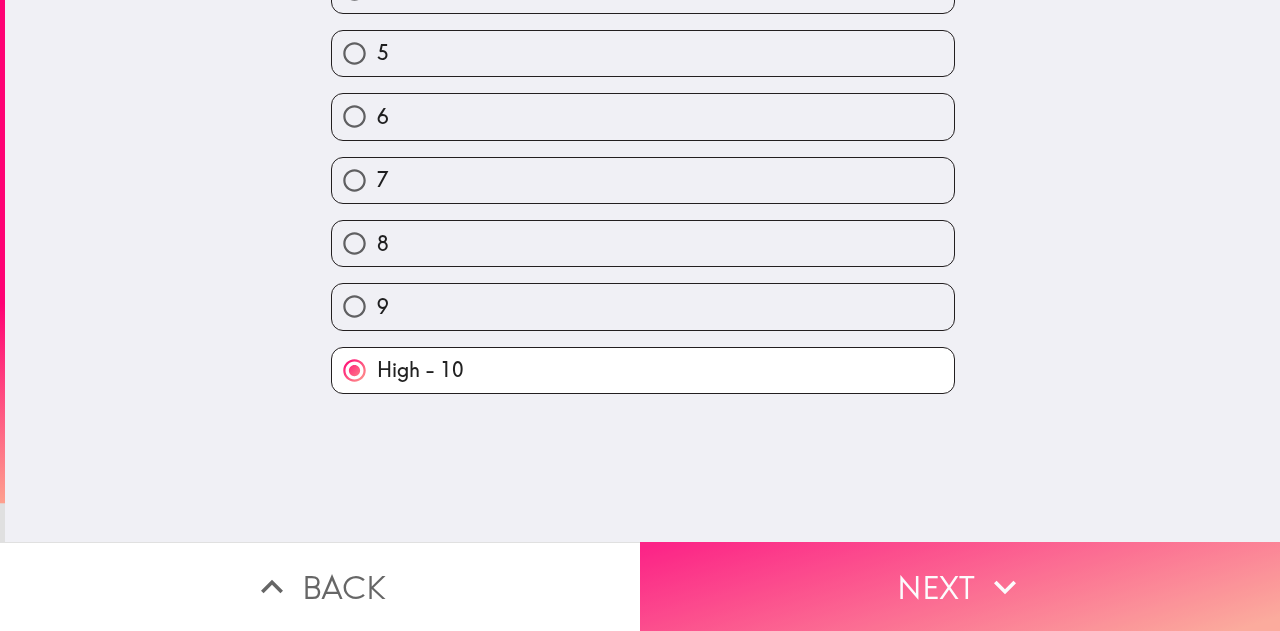 scroll, scrollTop: 0, scrollLeft: 0, axis: both 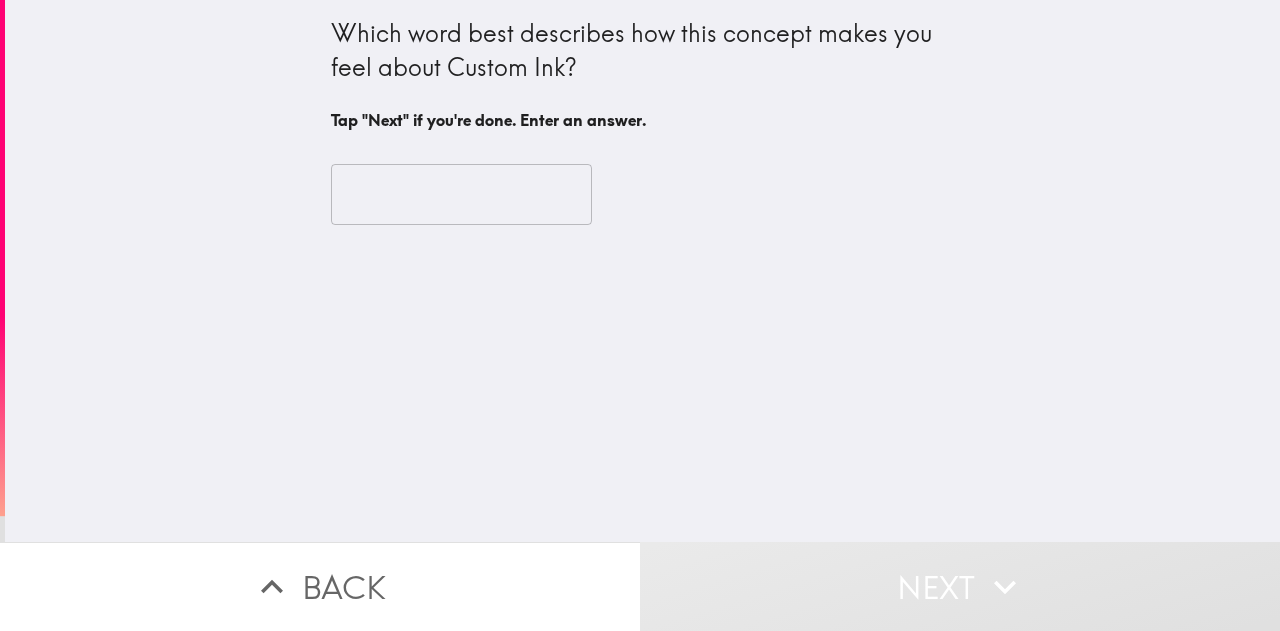 click at bounding box center [461, 195] 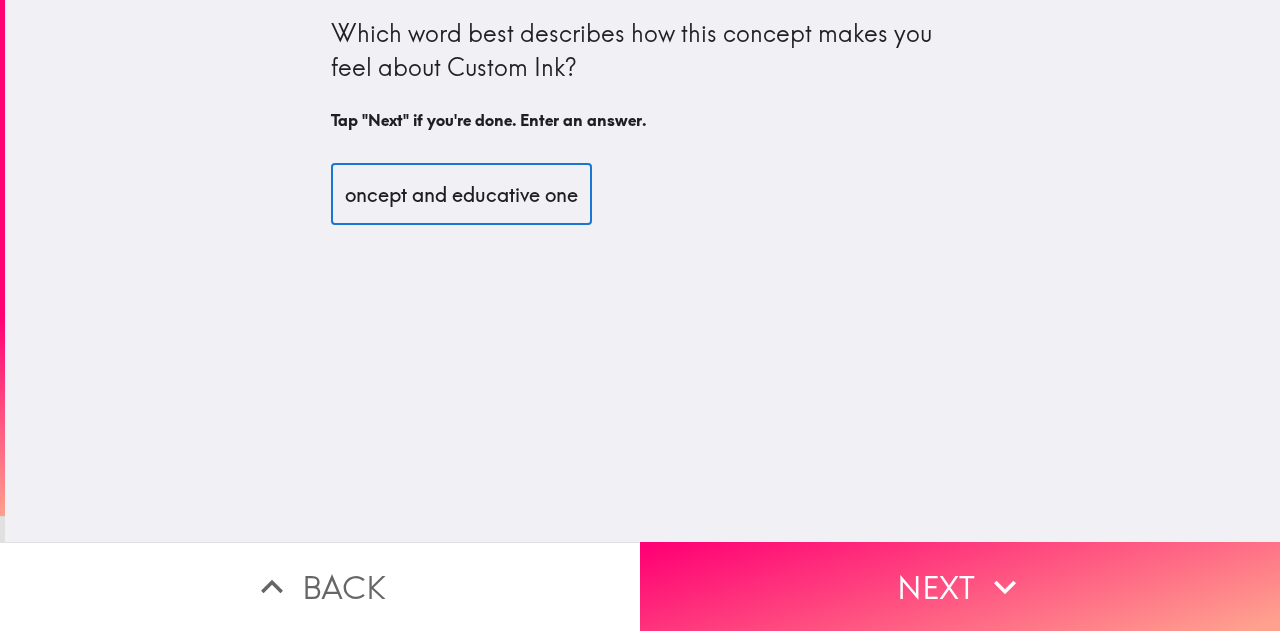 scroll, scrollTop: 0, scrollLeft: 124, axis: horizontal 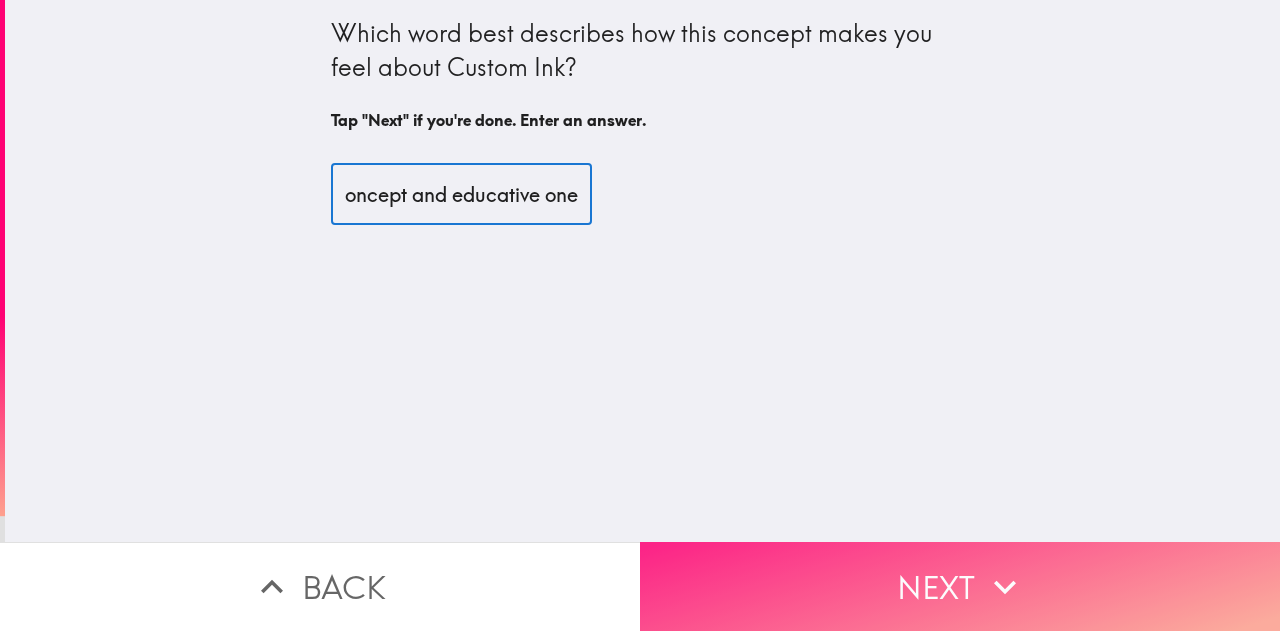 type on "really top concept and educative one" 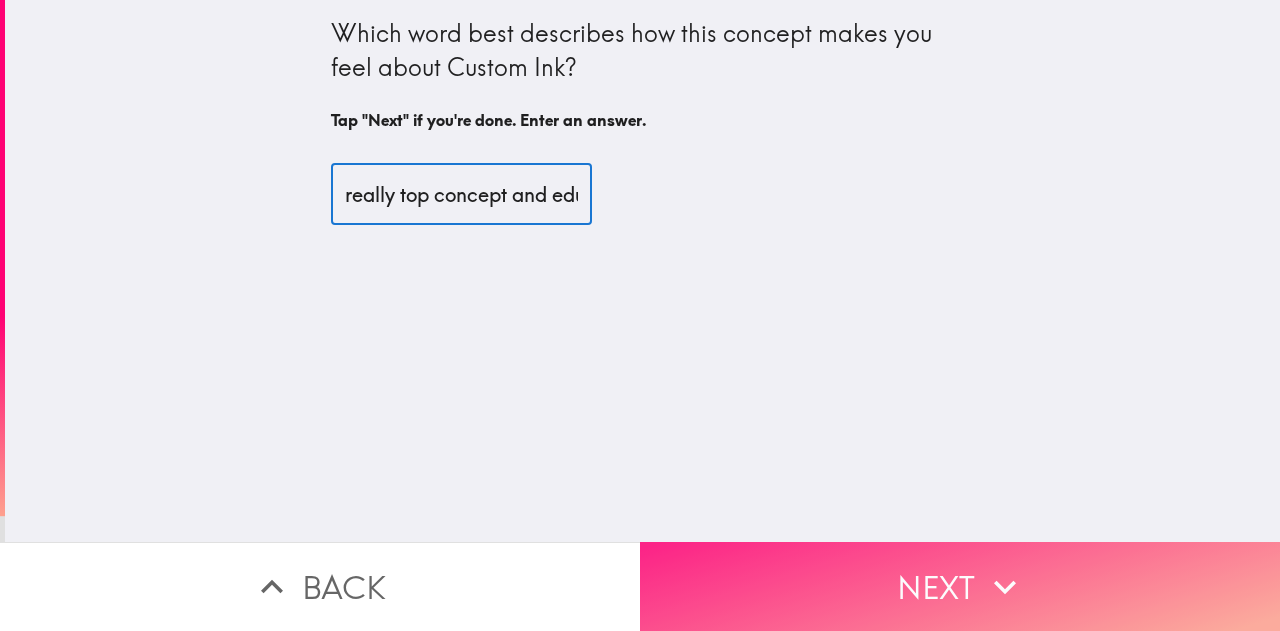 click on "Next" at bounding box center [960, 586] 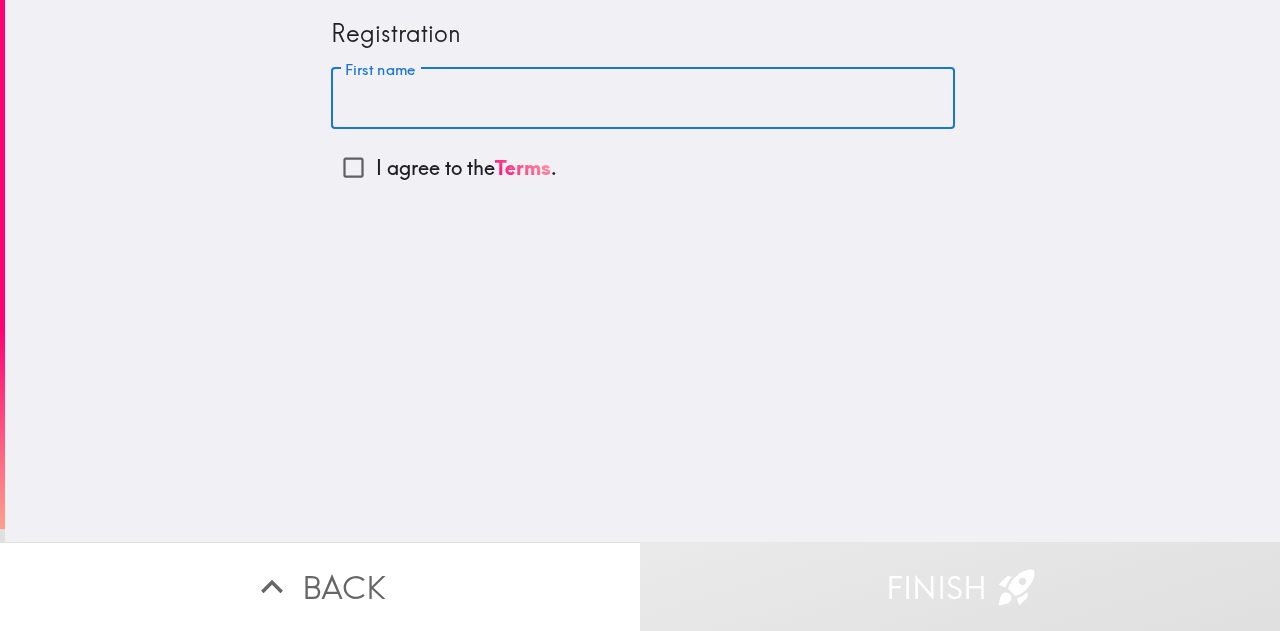 click on "First name" at bounding box center [643, 99] 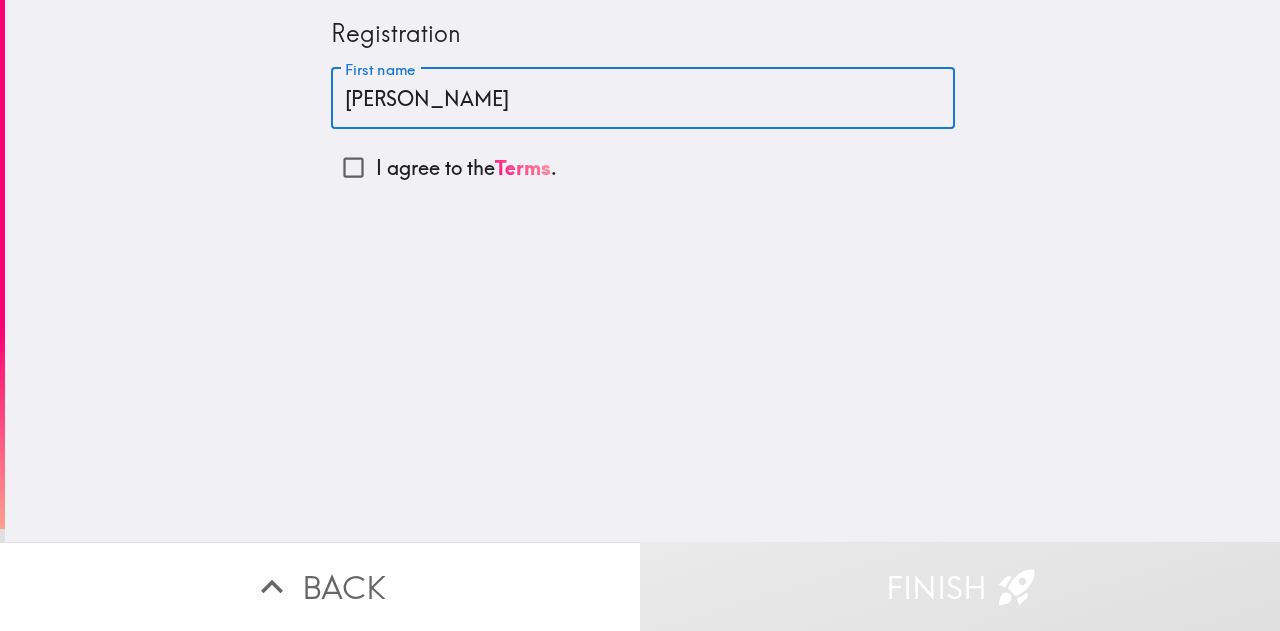 type on "[PERSON_NAME]" 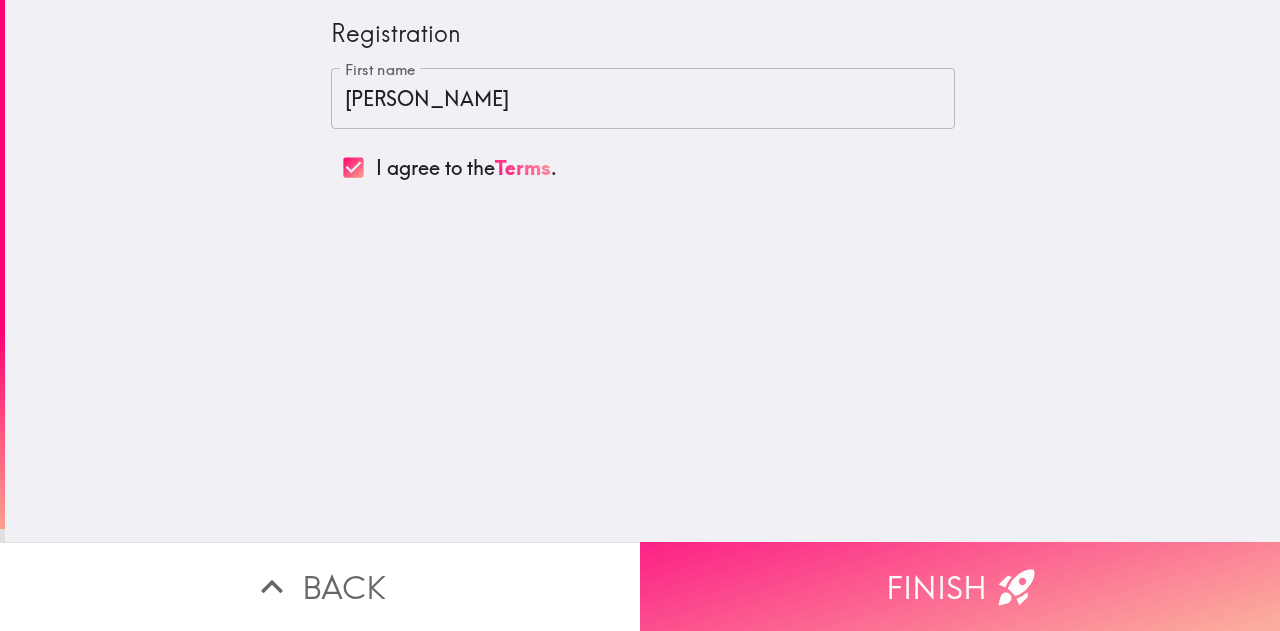click on "Finish" at bounding box center [960, 586] 